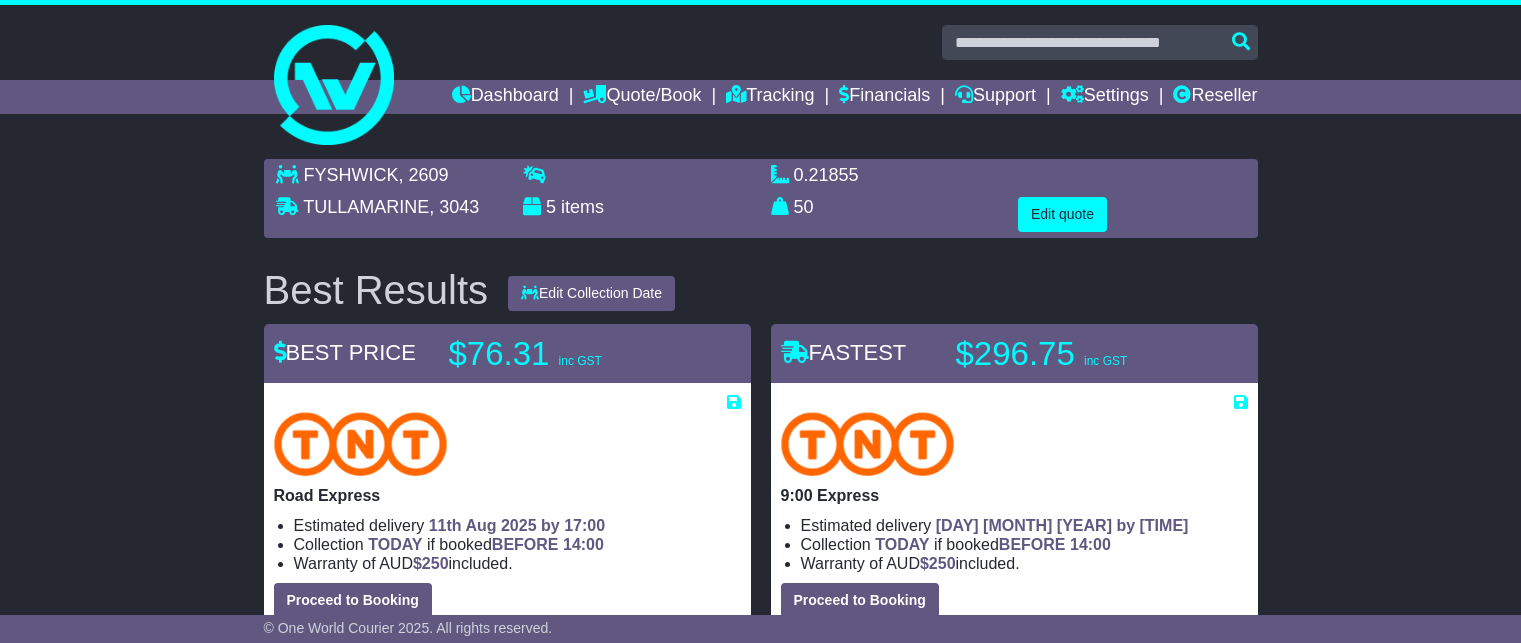 select on "****" 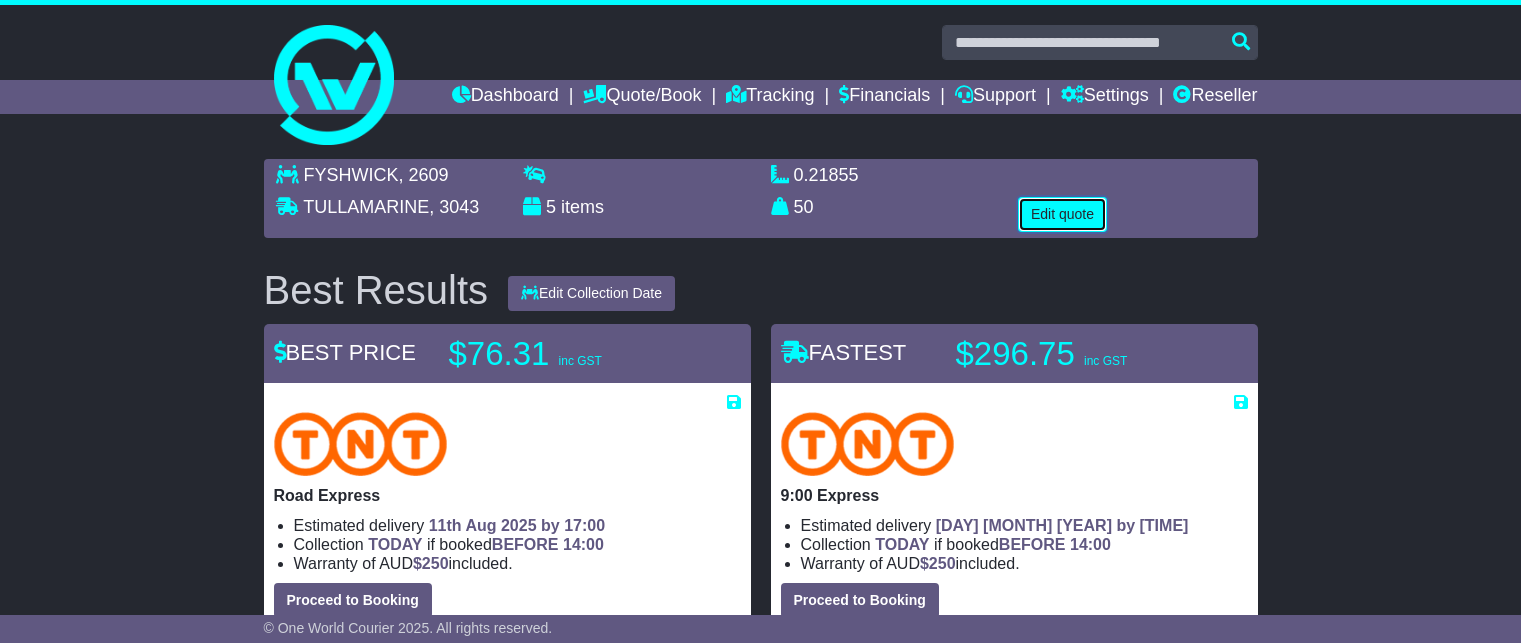 click on "Edit quote" at bounding box center (1062, 214) 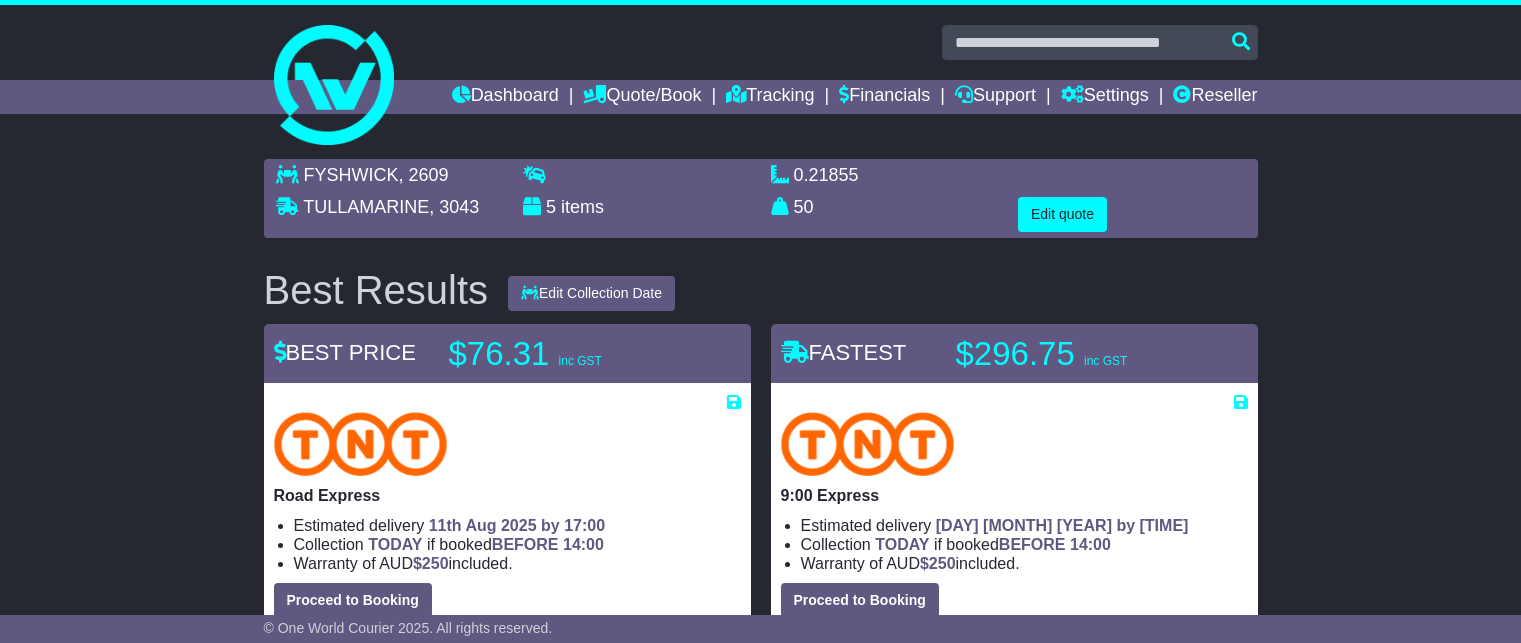 scroll, scrollTop: 100, scrollLeft: 0, axis: vertical 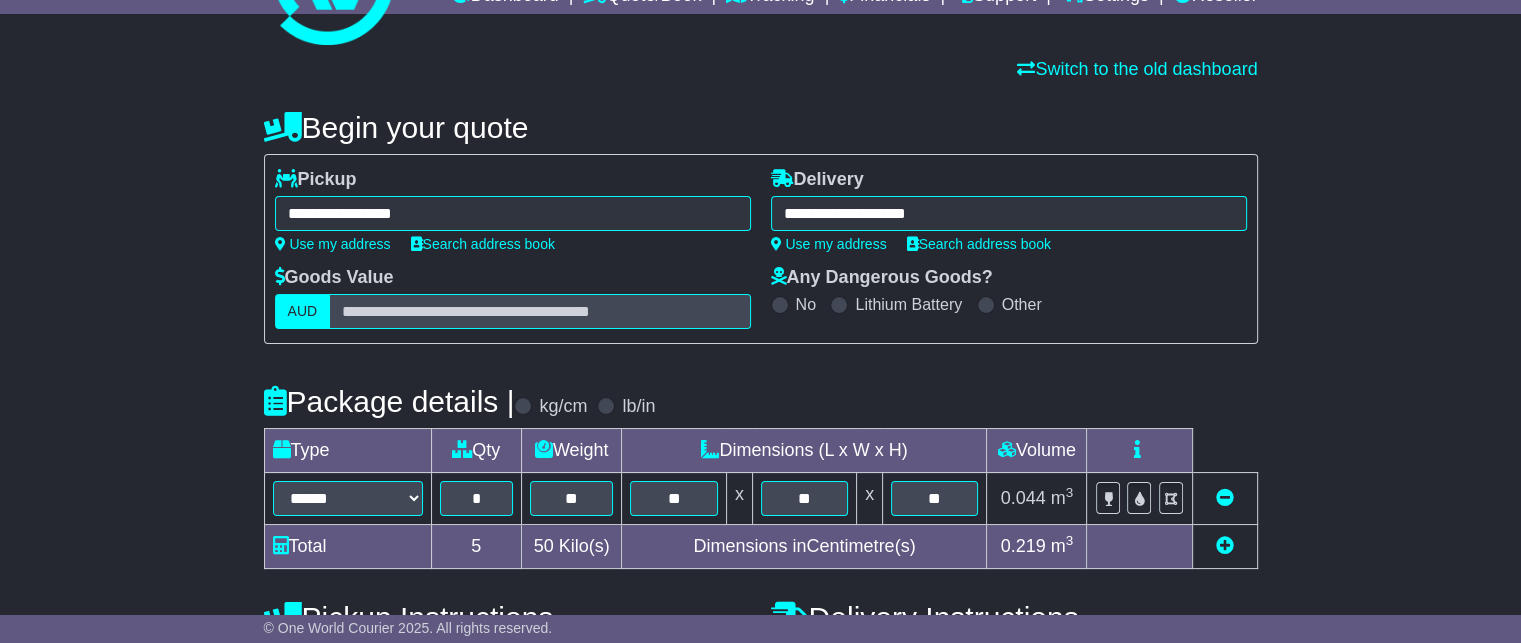 click on "**********" at bounding box center (1009, 213) 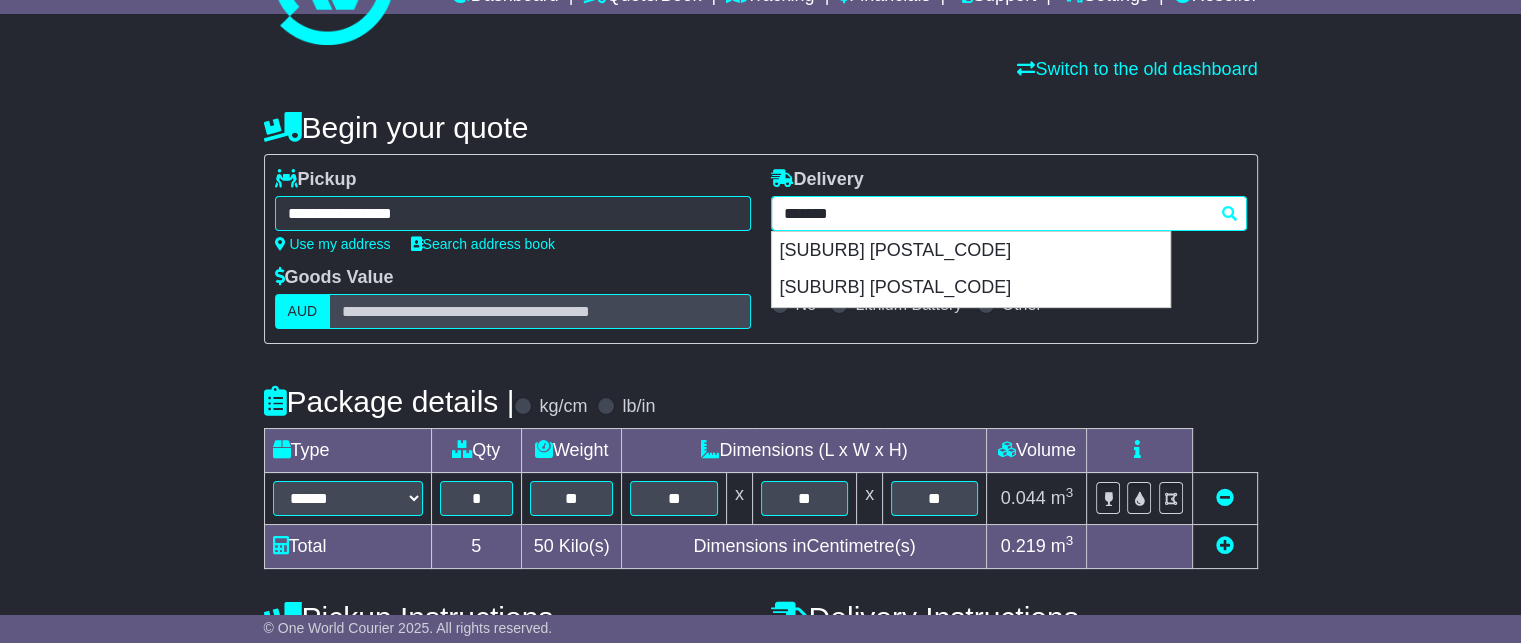 drag, startPoint x: 997, startPoint y: 204, endPoint x: 722, endPoint y: 186, distance: 275.58847 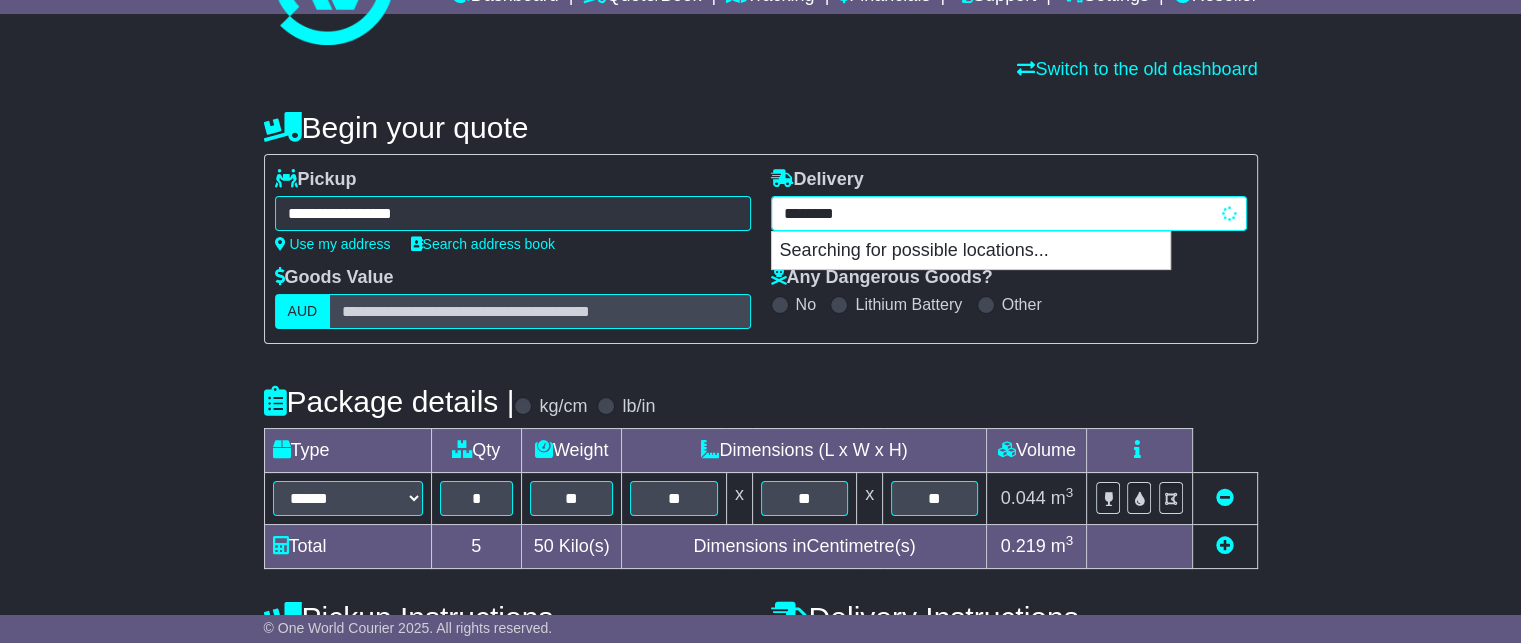 type on "*********" 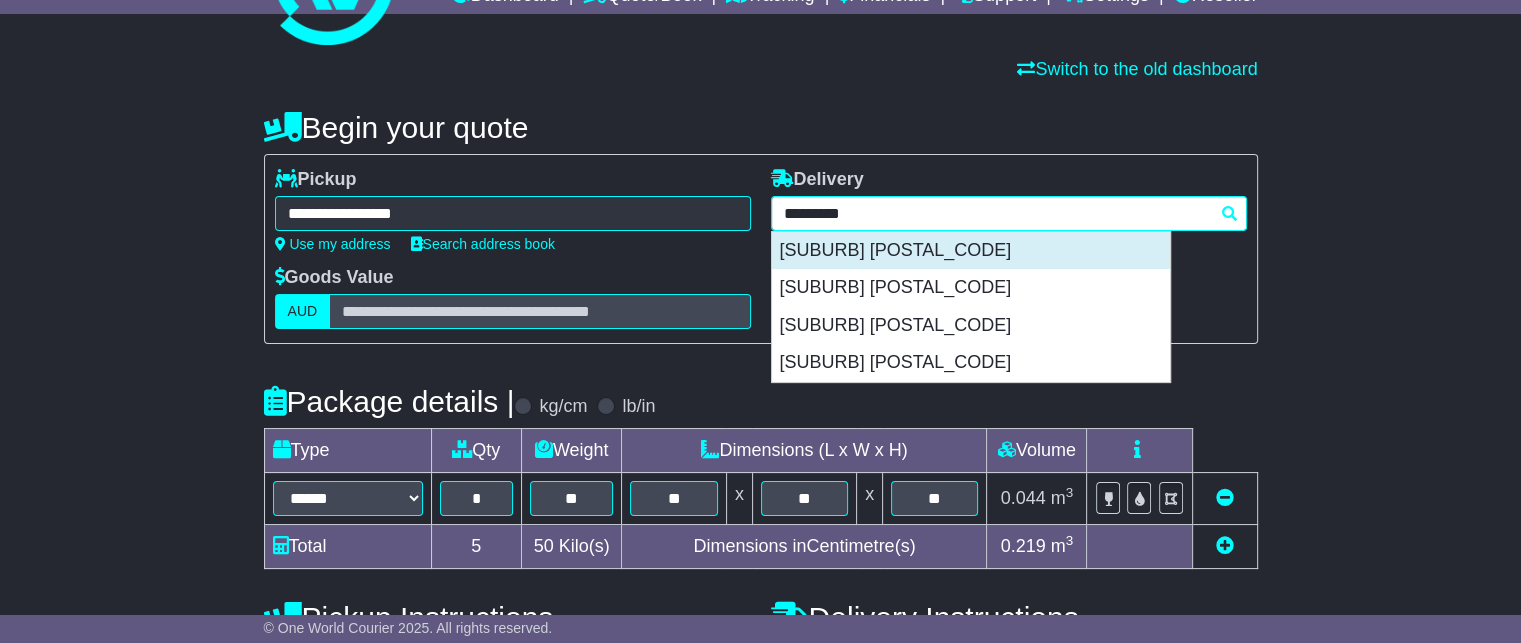 click on "[SUBURB] [POSTAL_CODE]" at bounding box center (971, 251) 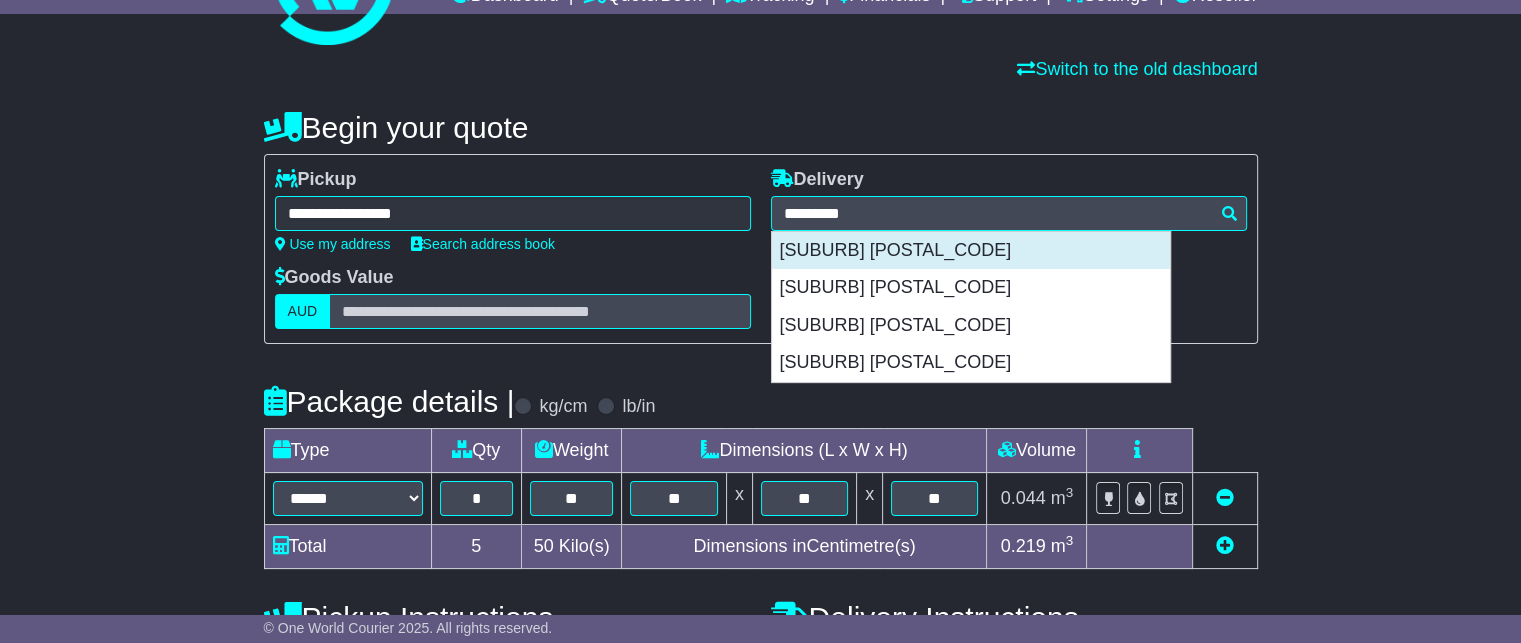 type on "**********" 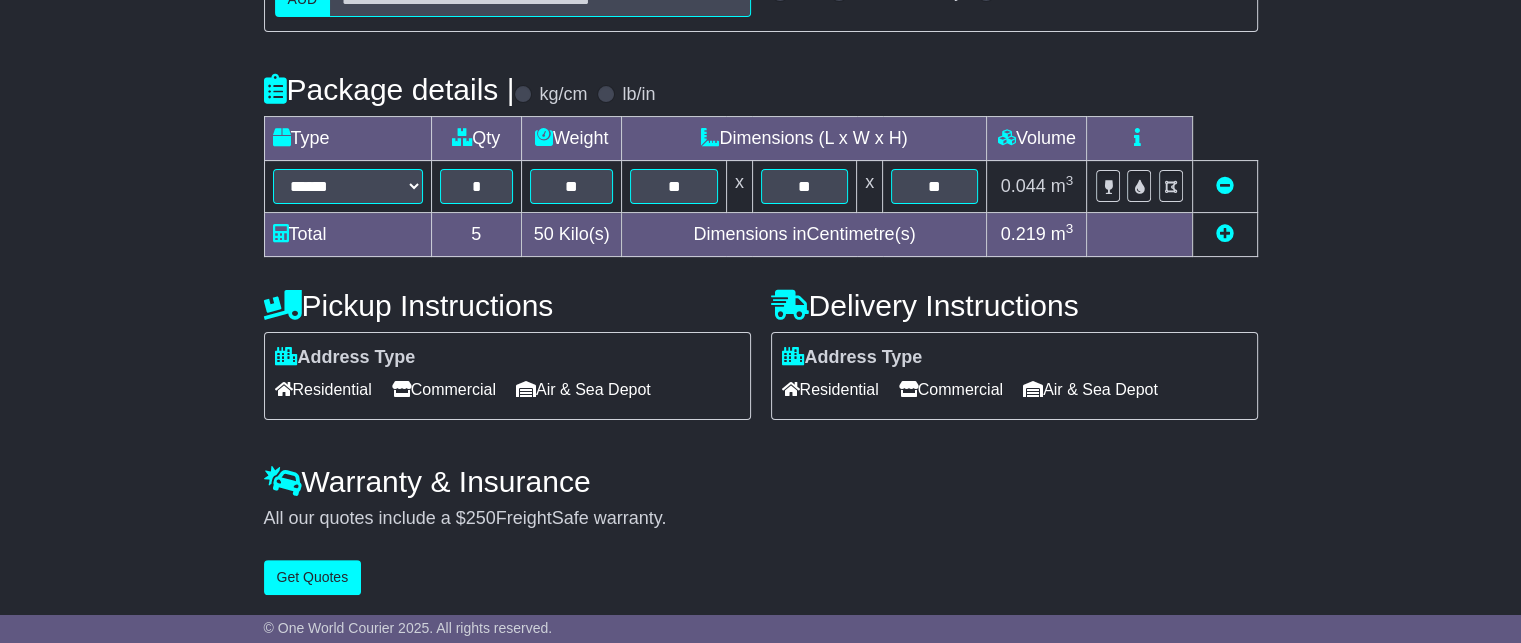 scroll, scrollTop: 413, scrollLeft: 0, axis: vertical 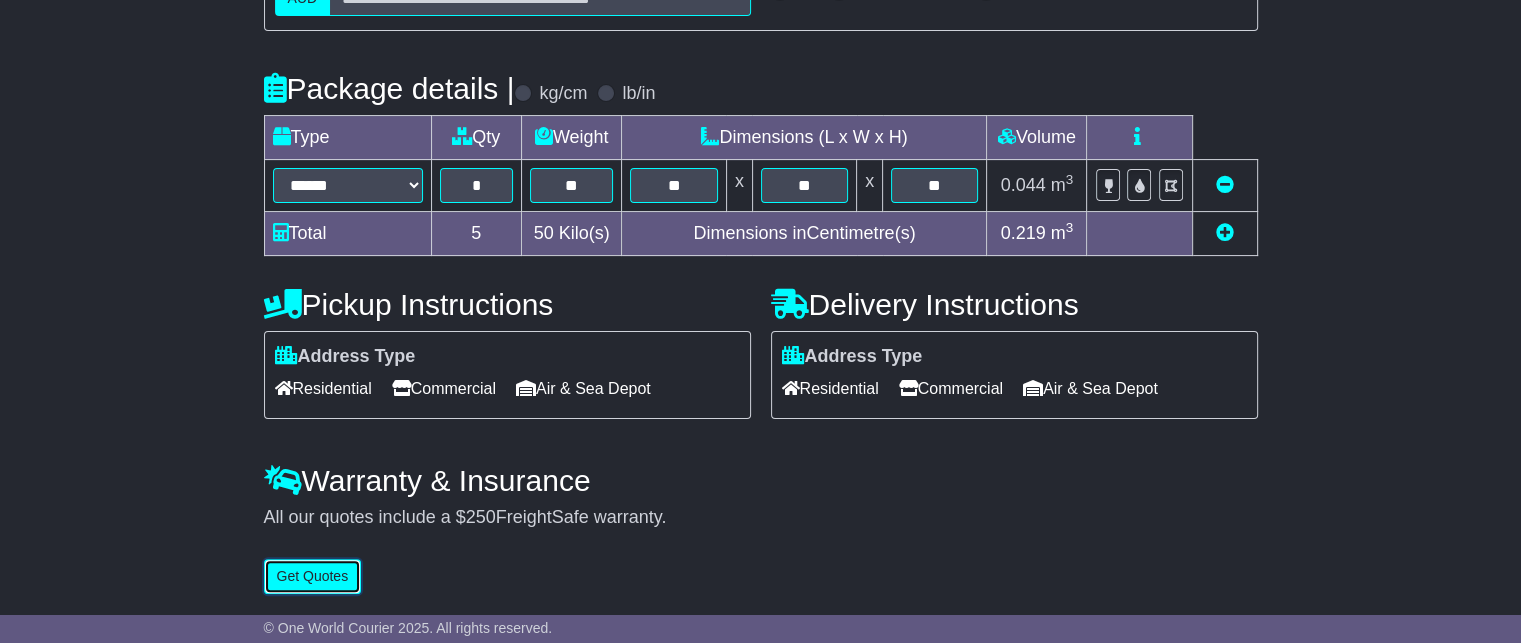 click on "Get Quotes" at bounding box center [313, 576] 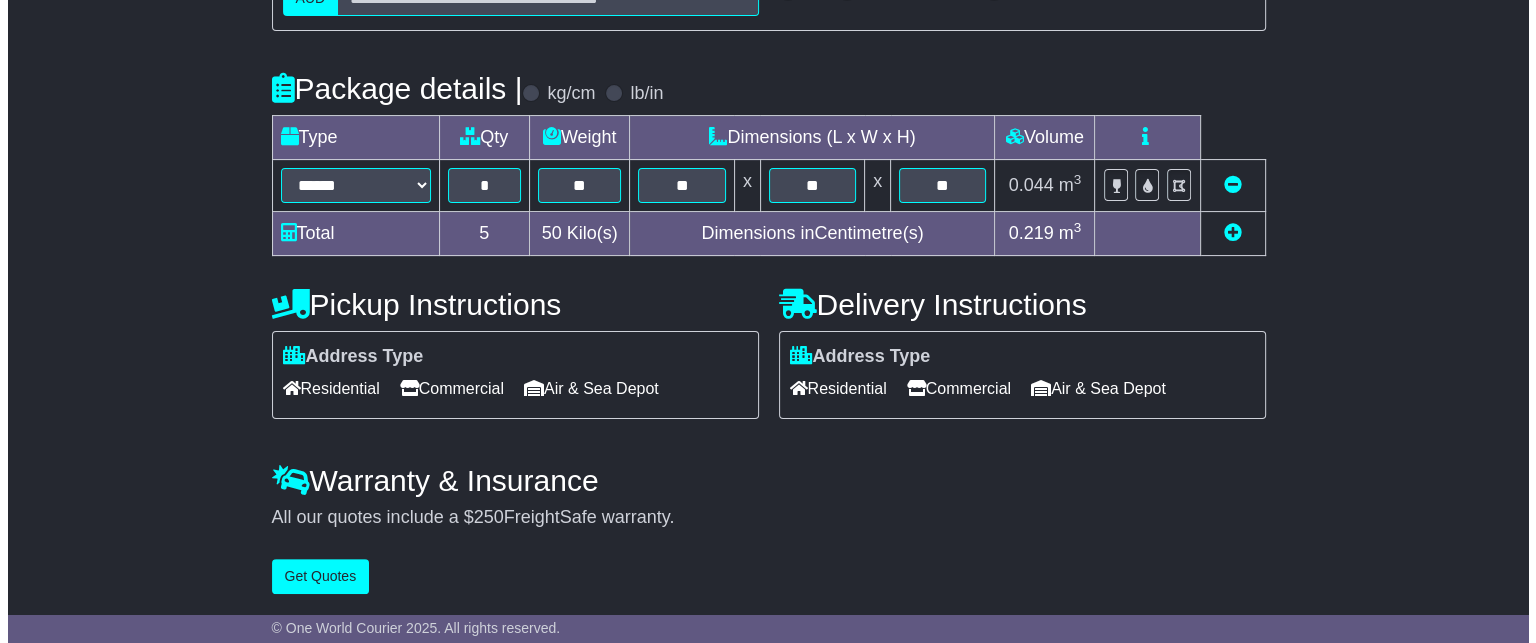 scroll, scrollTop: 0, scrollLeft: 0, axis: both 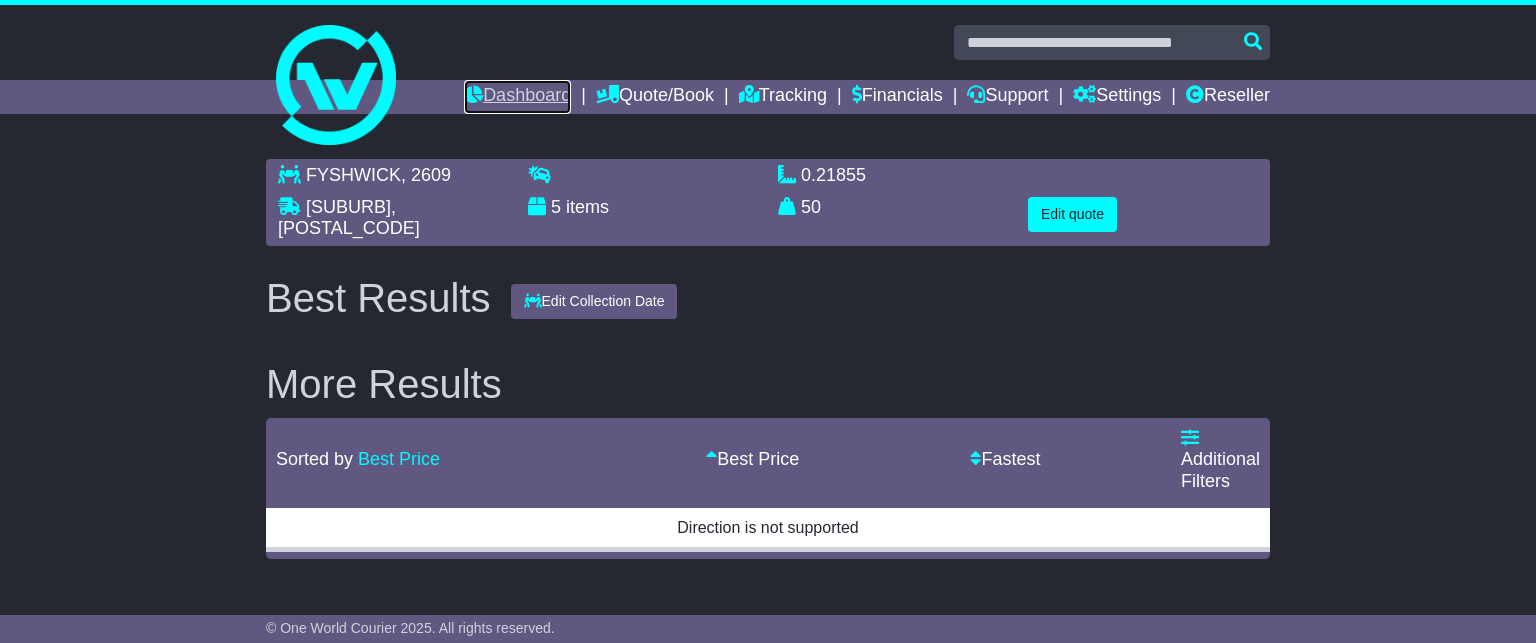 click on "Dashboard" at bounding box center [517, 97] 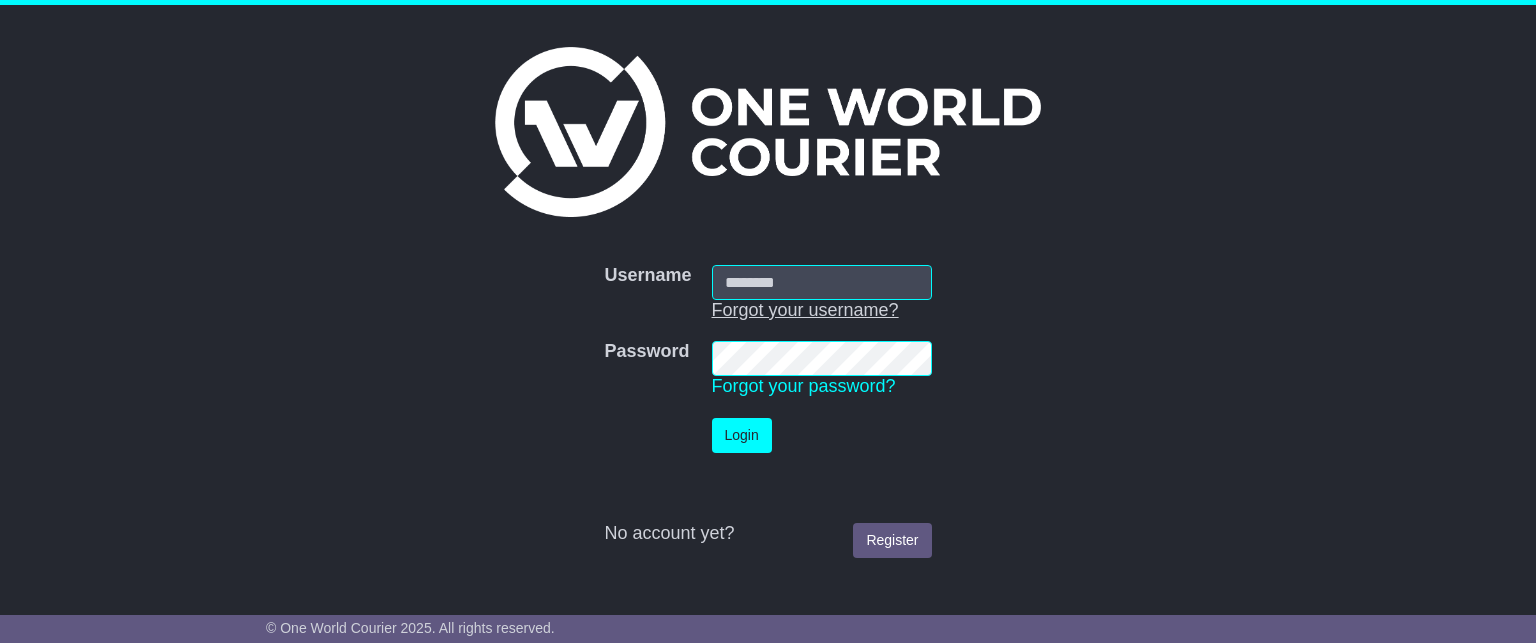 scroll, scrollTop: 0, scrollLeft: 0, axis: both 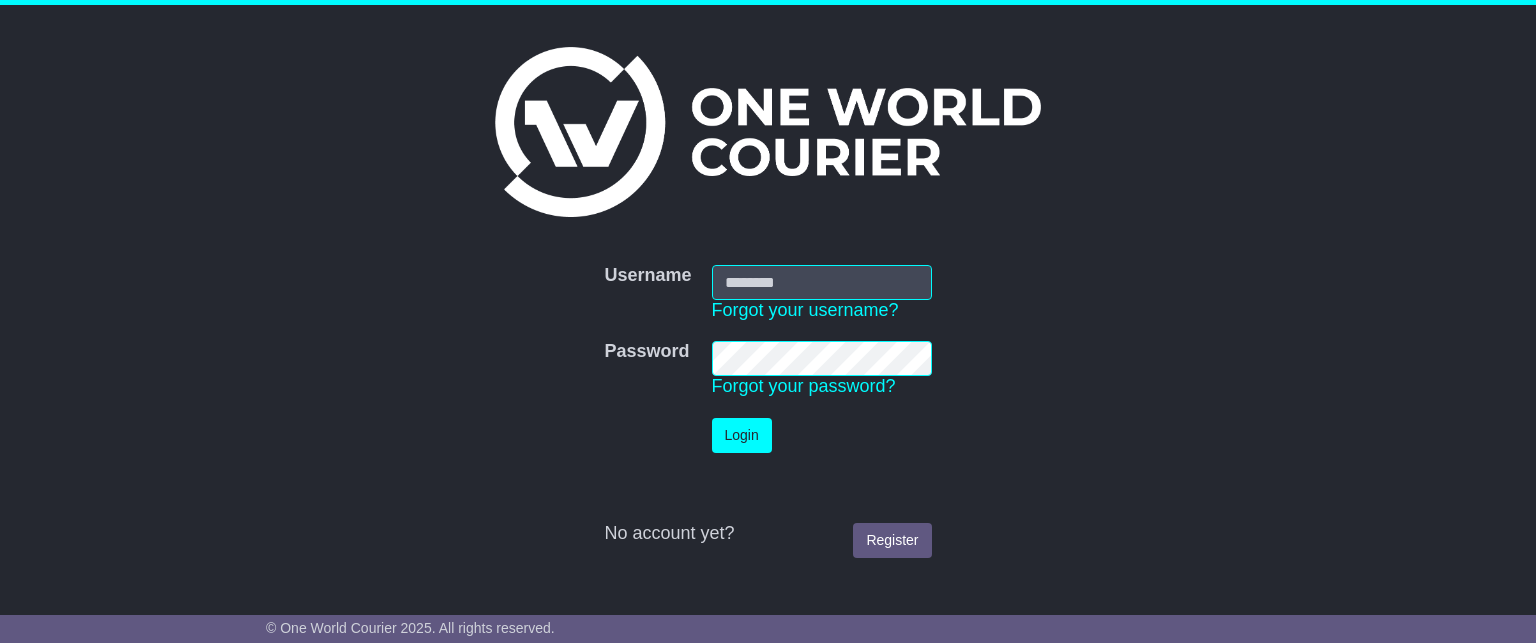click on "Username" at bounding box center (822, 282) 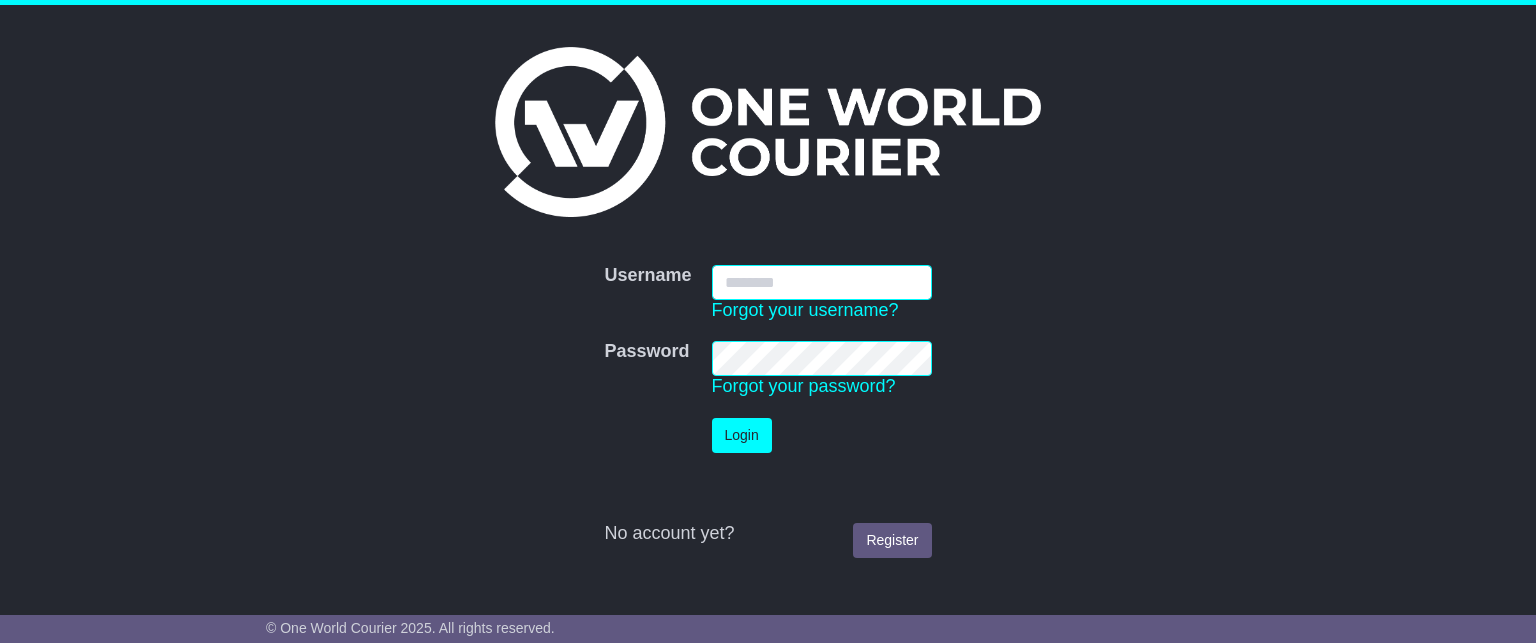 type on "**********" 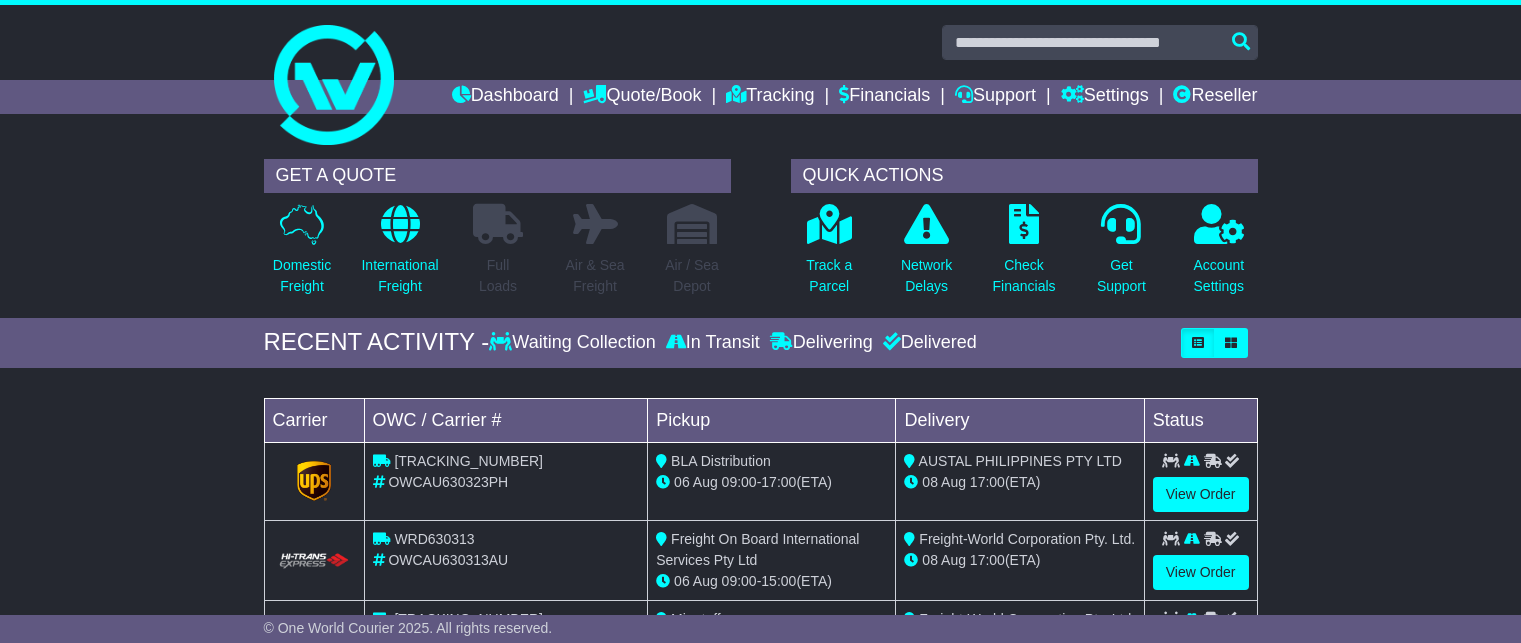 scroll, scrollTop: 0, scrollLeft: 0, axis: both 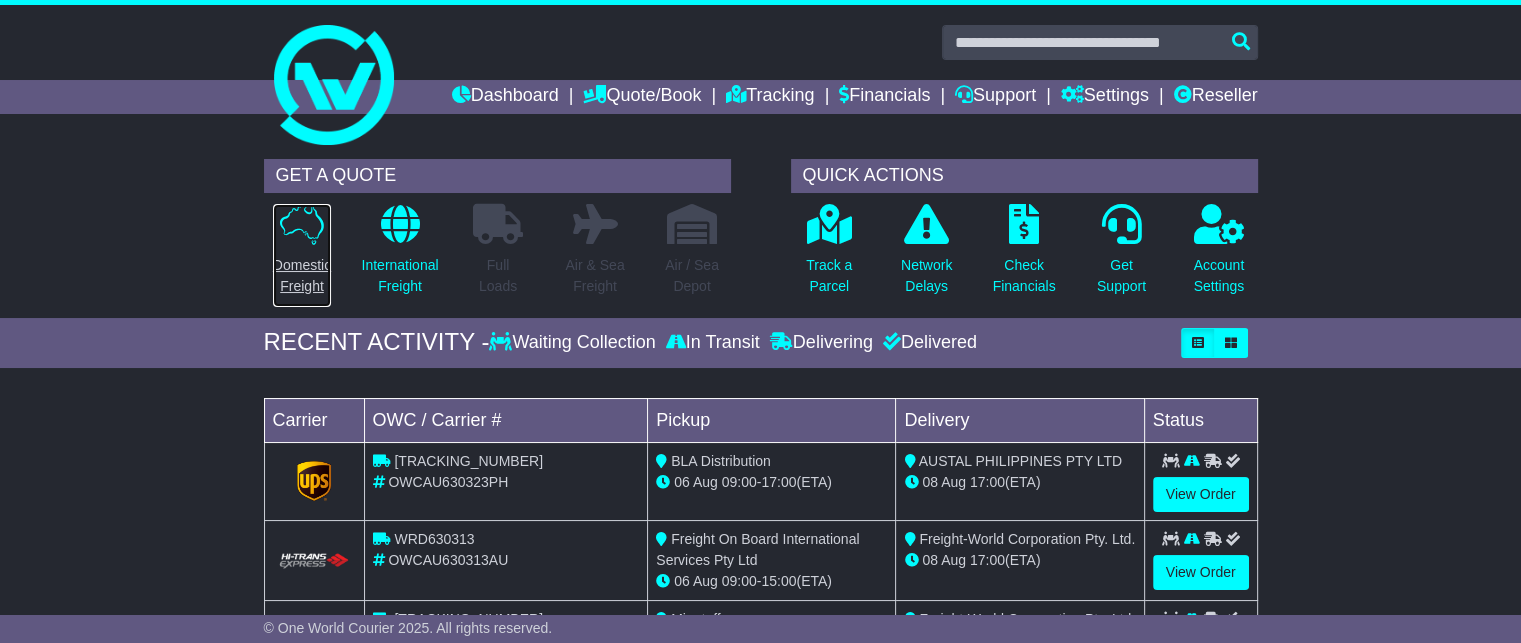 click on "Domestic Freight" at bounding box center [302, 276] 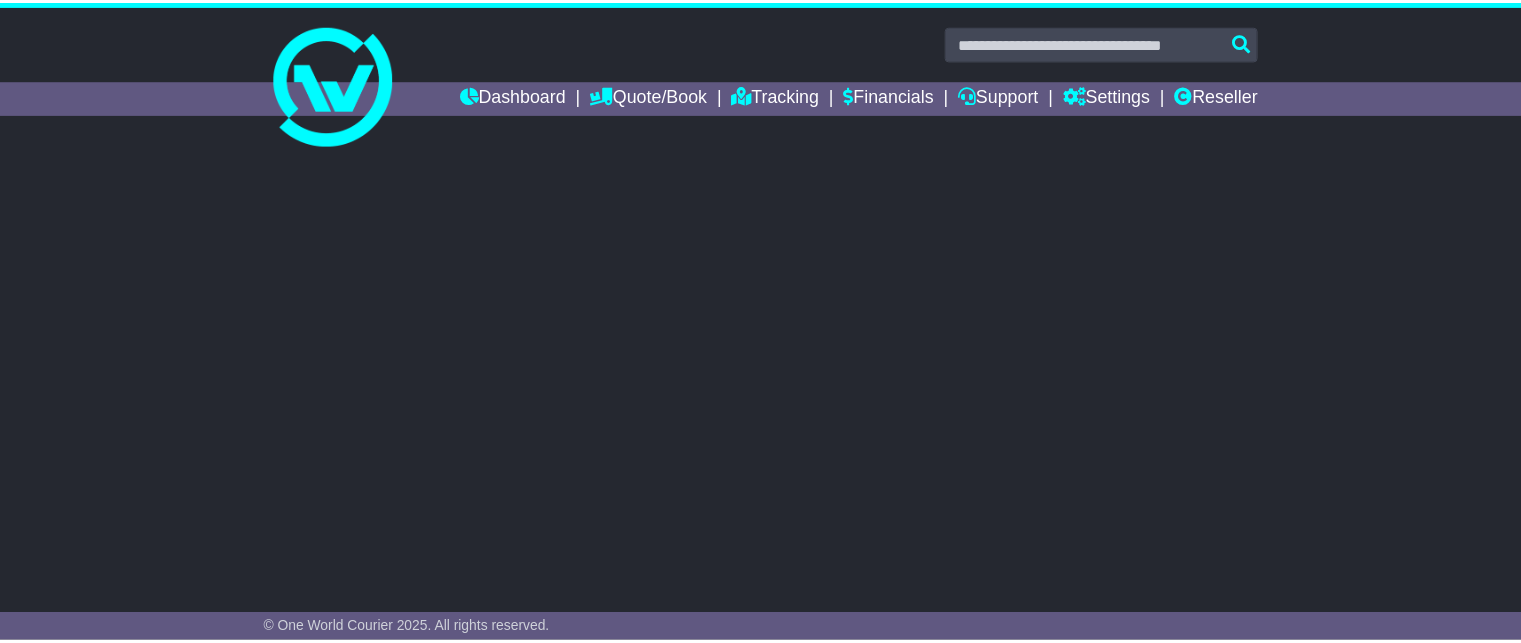 scroll, scrollTop: 0, scrollLeft: 0, axis: both 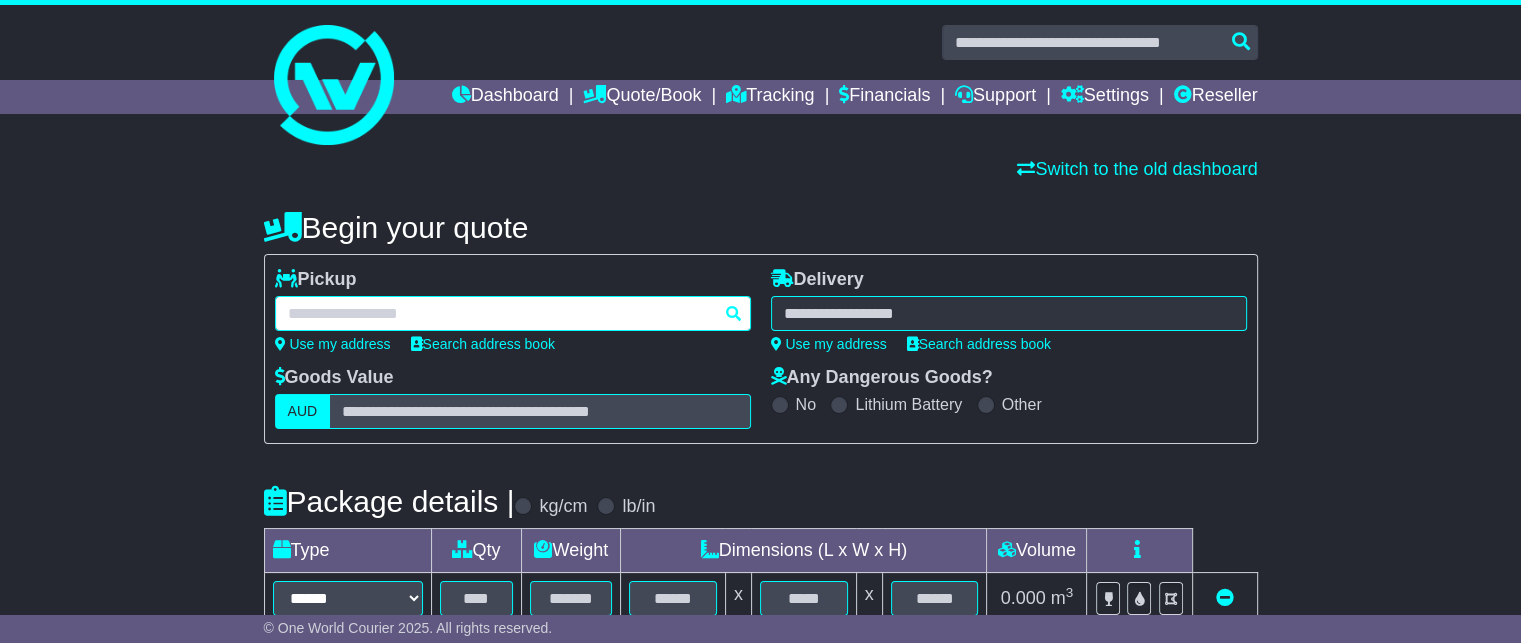 click at bounding box center (513, 313) 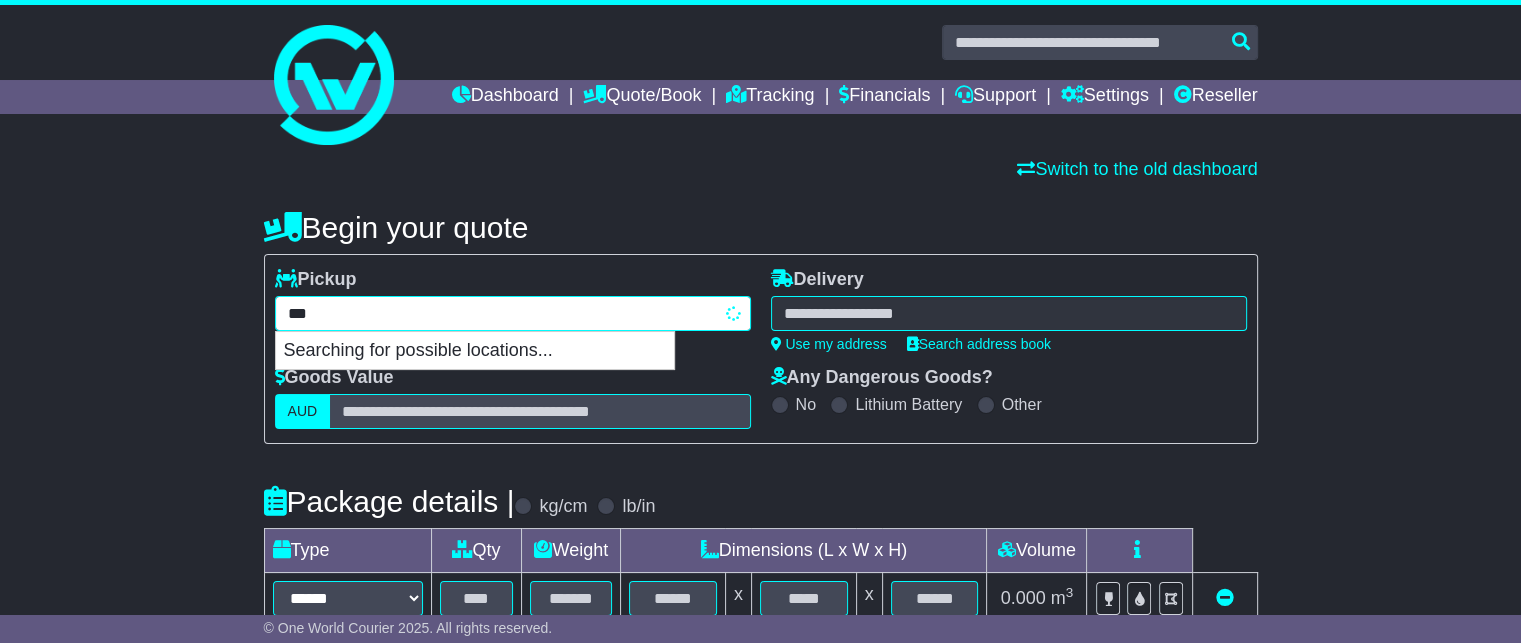 type on "****" 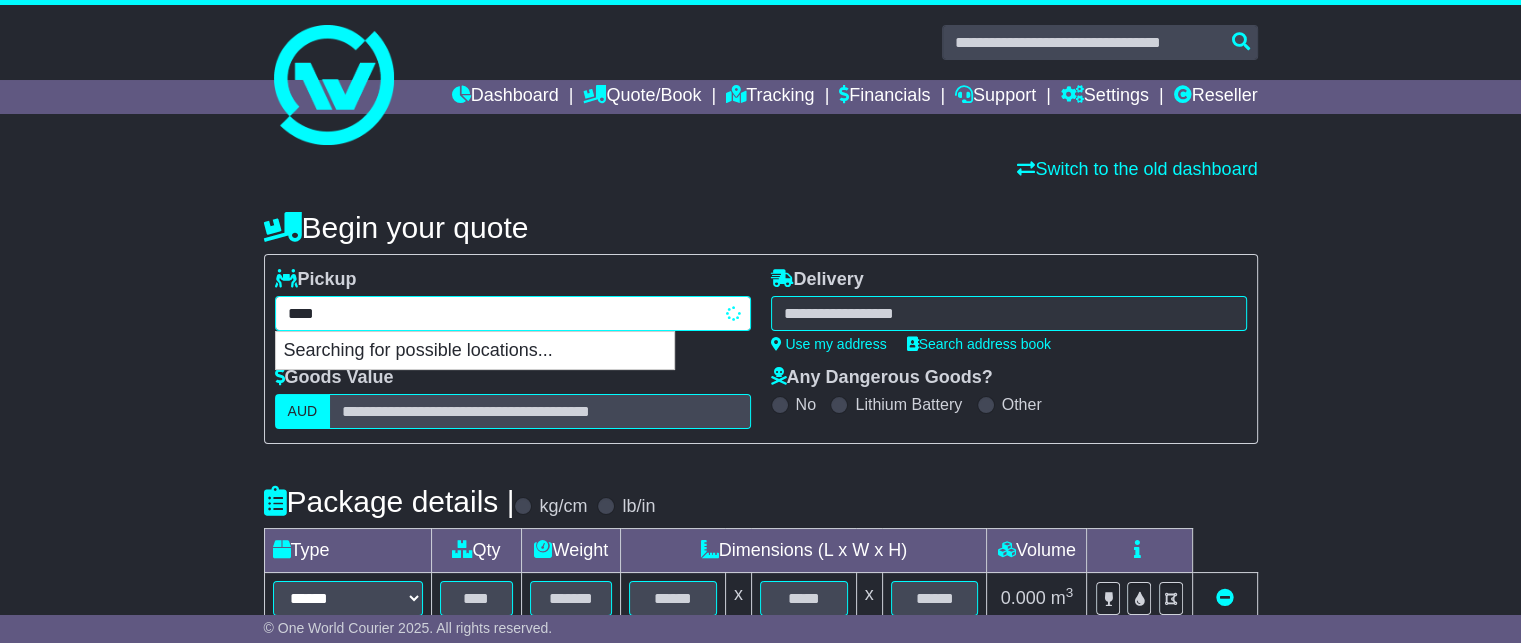 type on "********" 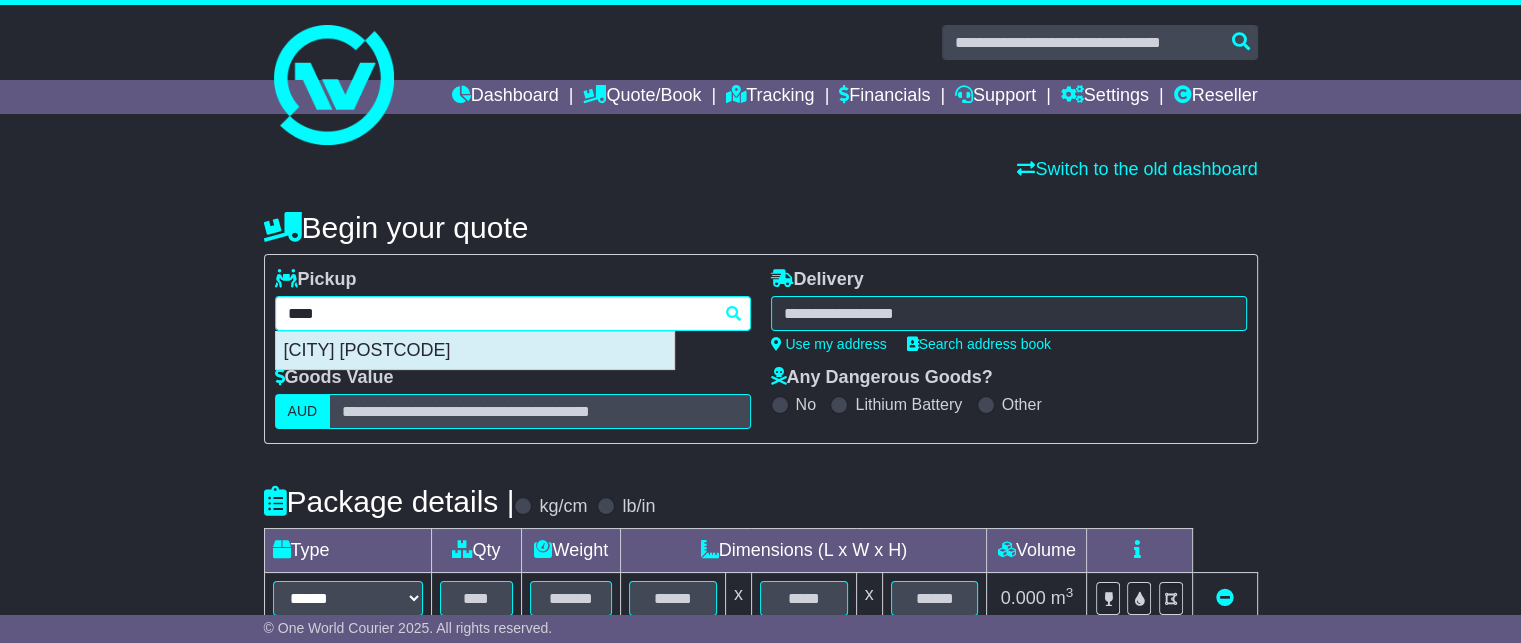 click on "[SUBURB] [POSTAL_CODE]" at bounding box center (475, 351) 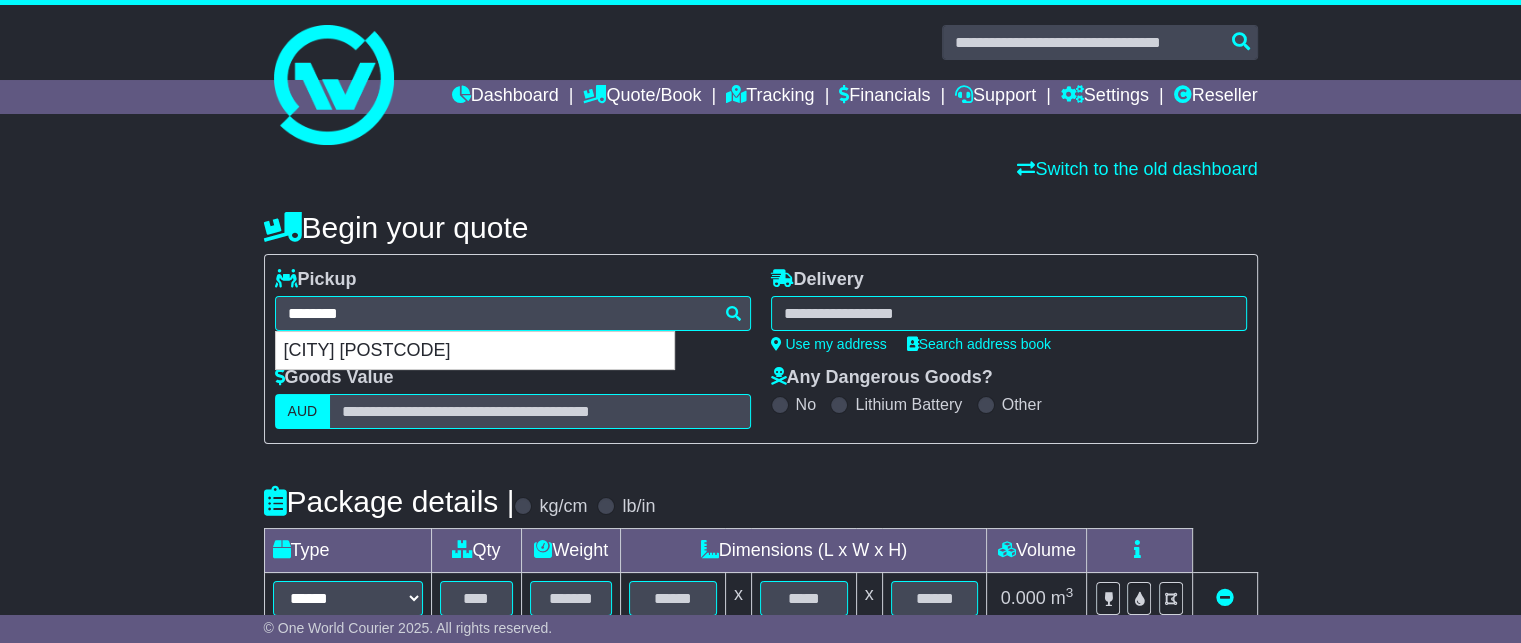 type on "**********" 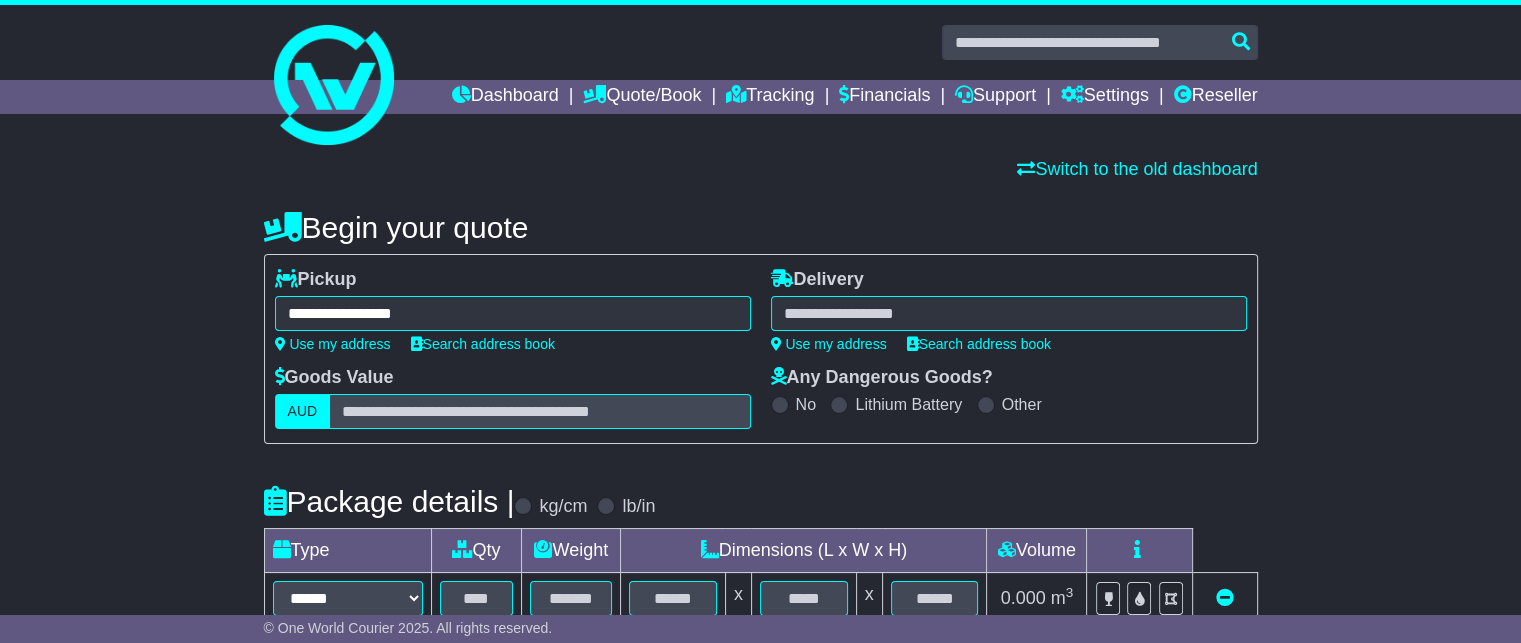 drag, startPoint x: 840, startPoint y: 291, endPoint x: 846, endPoint y: 307, distance: 17.088007 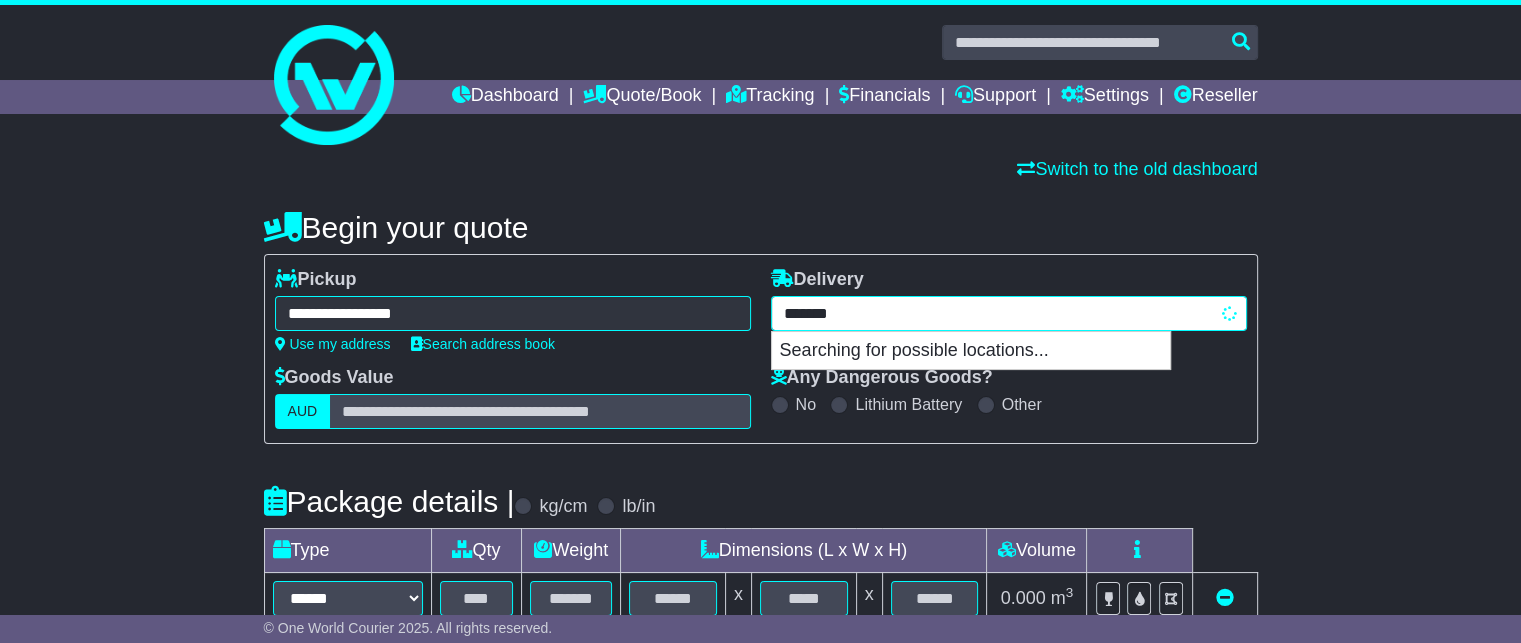 type on "********" 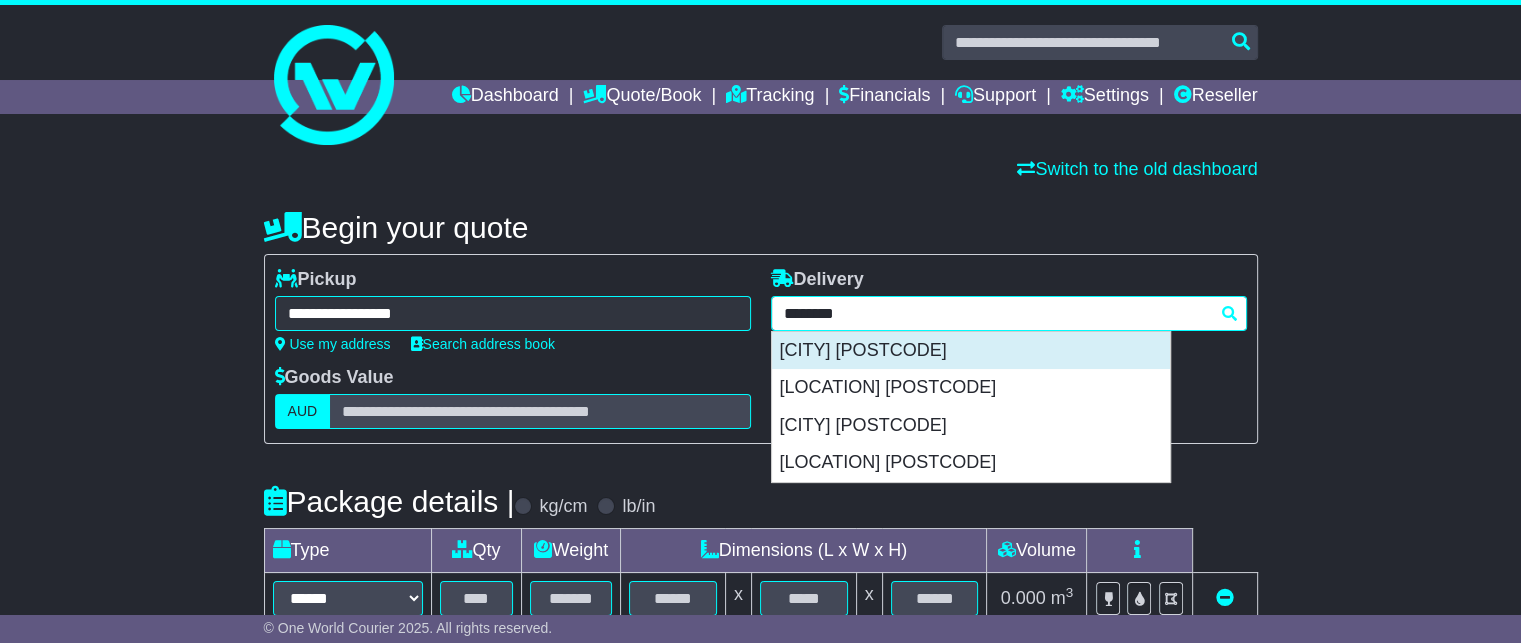 click on "[SUBURB] [POSTAL_CODE]" at bounding box center (971, 351) 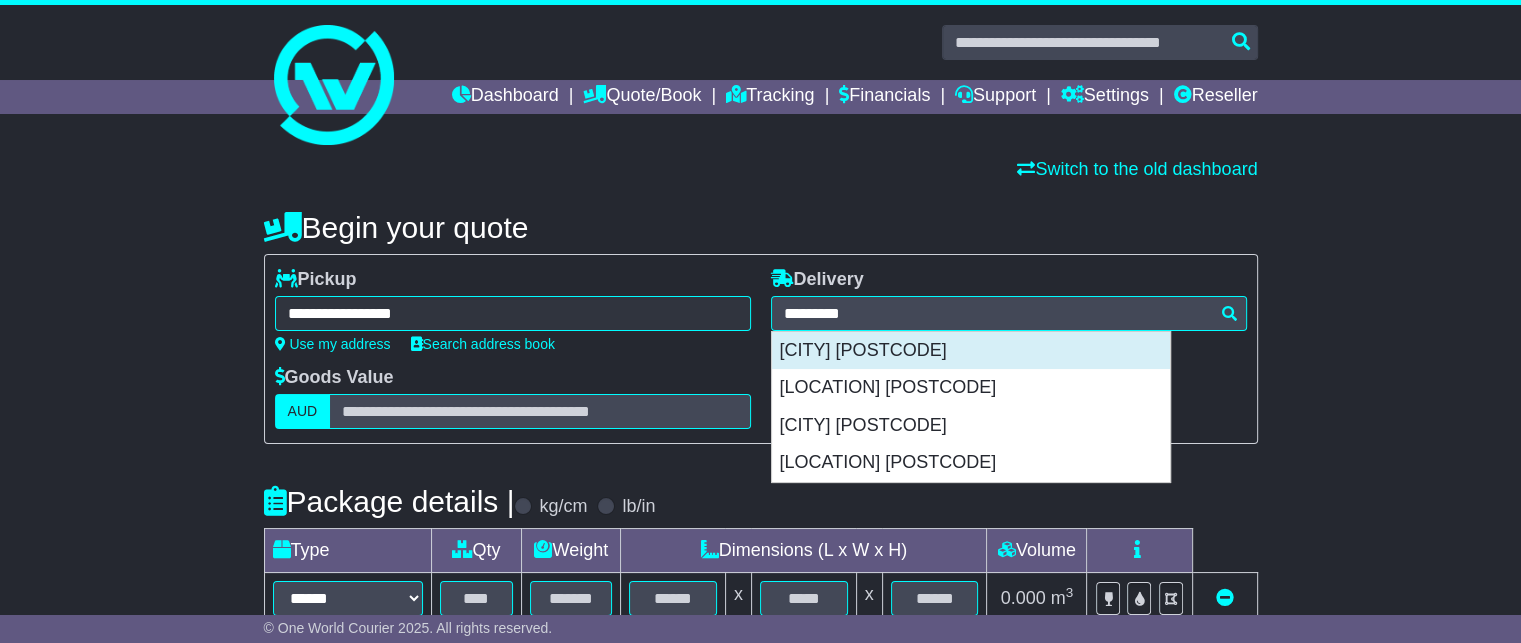 type on "**********" 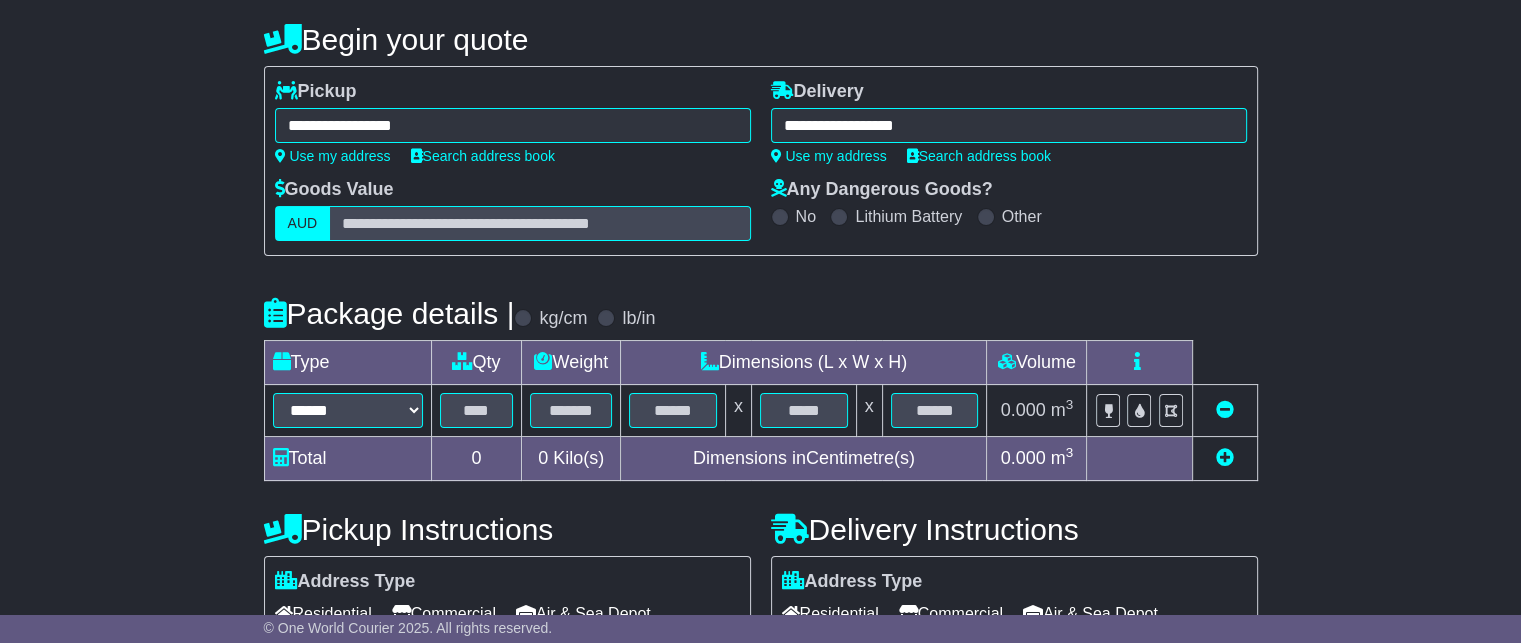 scroll, scrollTop: 200, scrollLeft: 0, axis: vertical 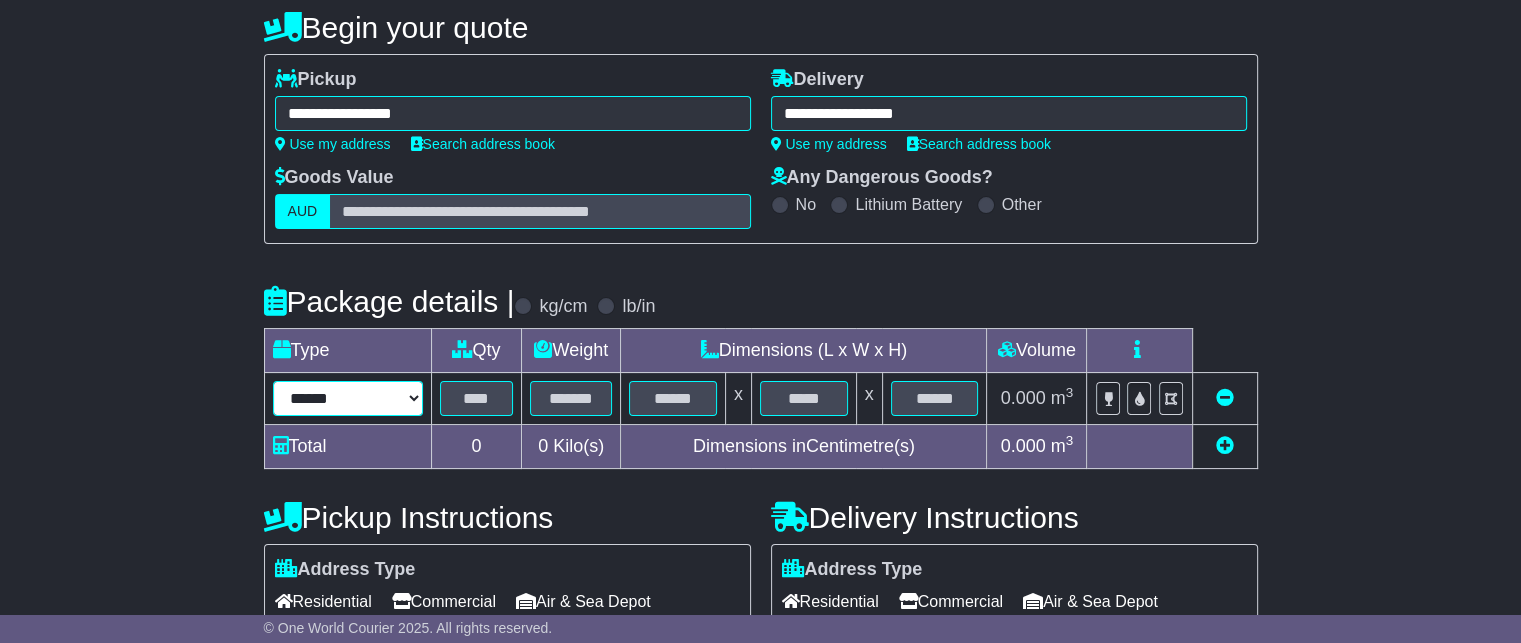 click on "****** ****** *** ******** ***** **** **** ****** *** *******" at bounding box center [348, 398] 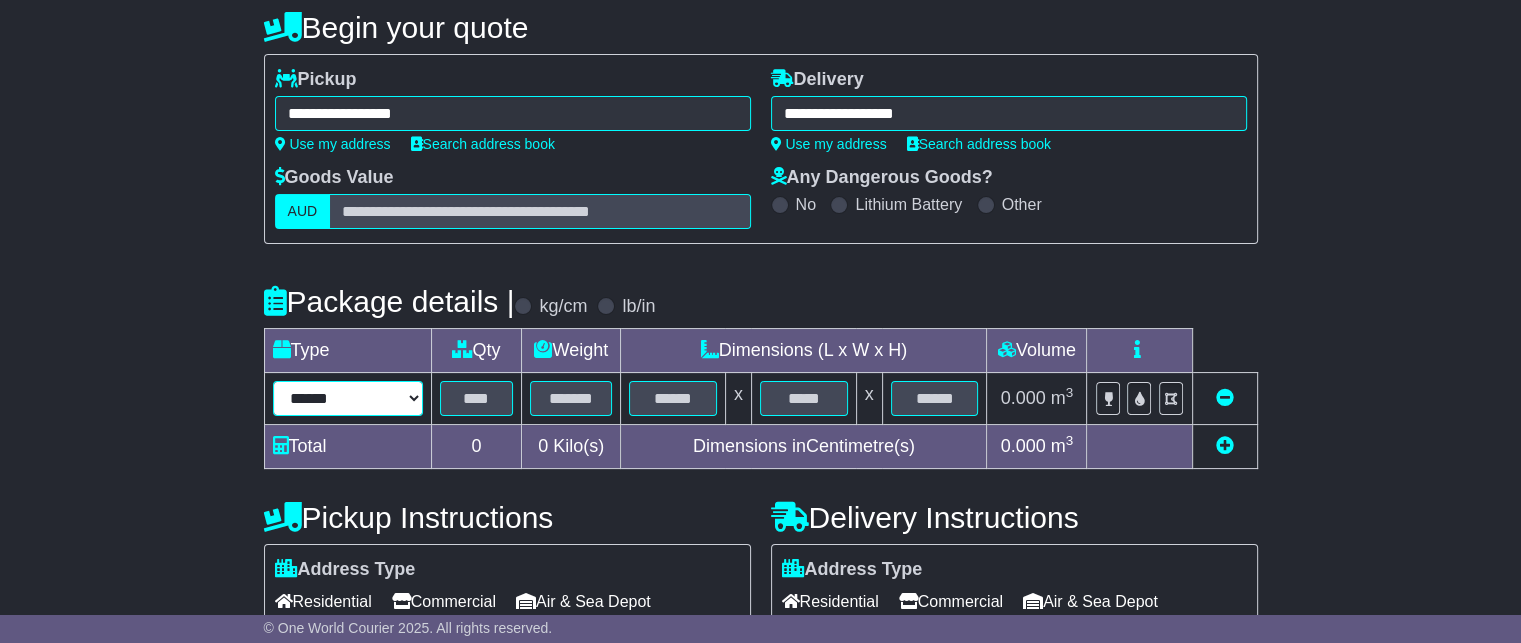select on "****" 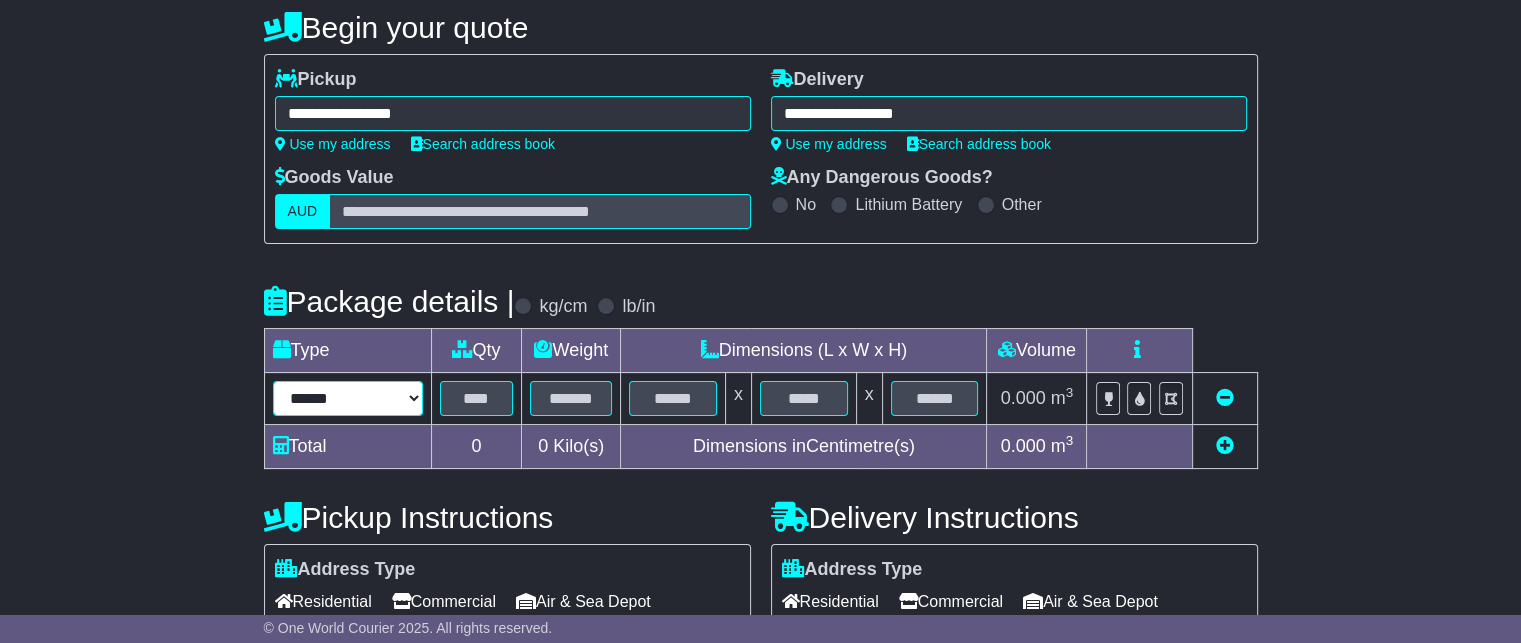 click on "****** ****** *** ******** ***** **** **** ****** *** *******" at bounding box center (348, 398) 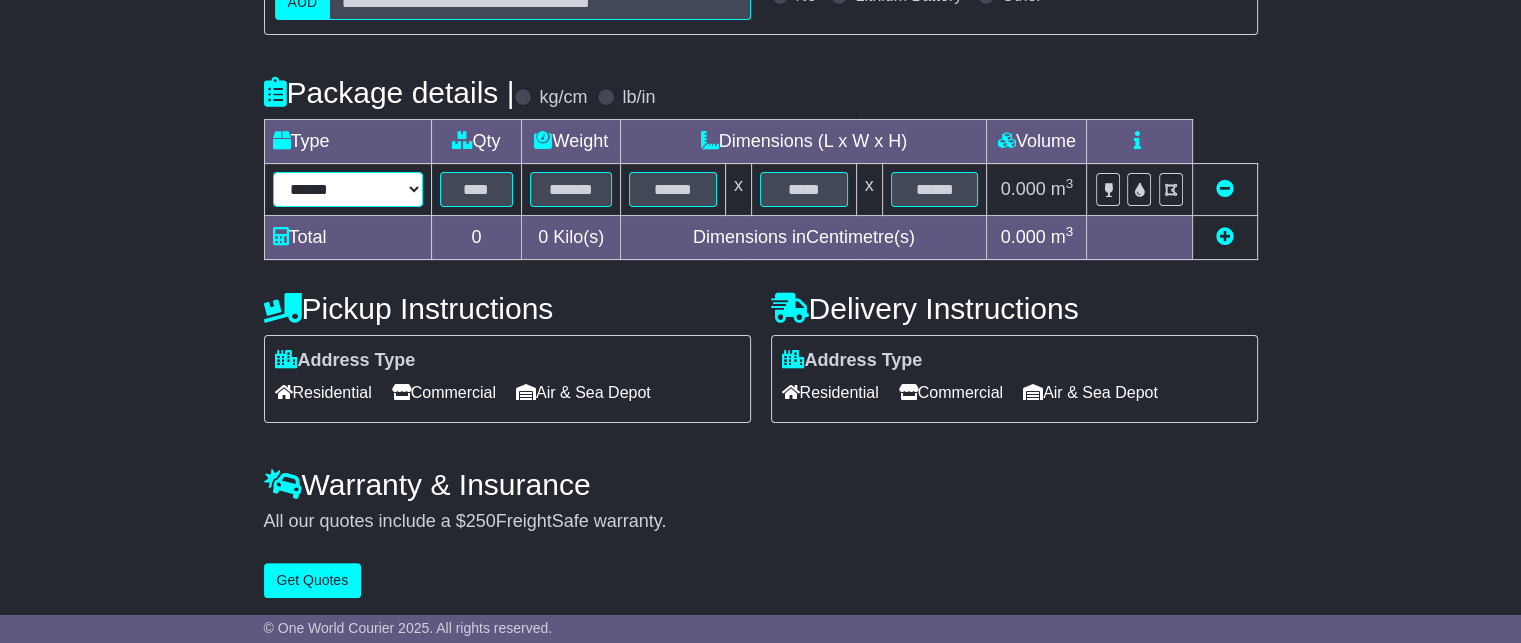 scroll, scrollTop: 412, scrollLeft: 0, axis: vertical 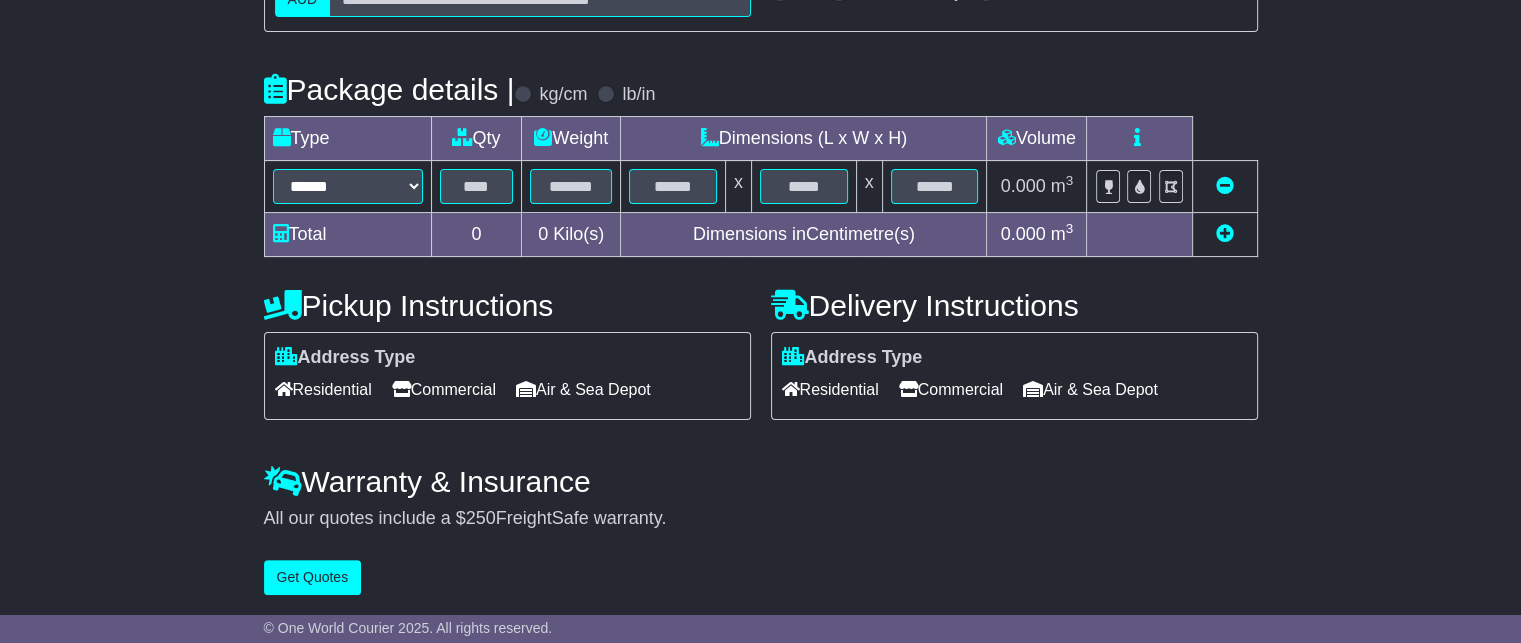 drag, startPoint x: 1090, startPoint y: 387, endPoint x: 706, endPoint y: 413, distance: 384.8792 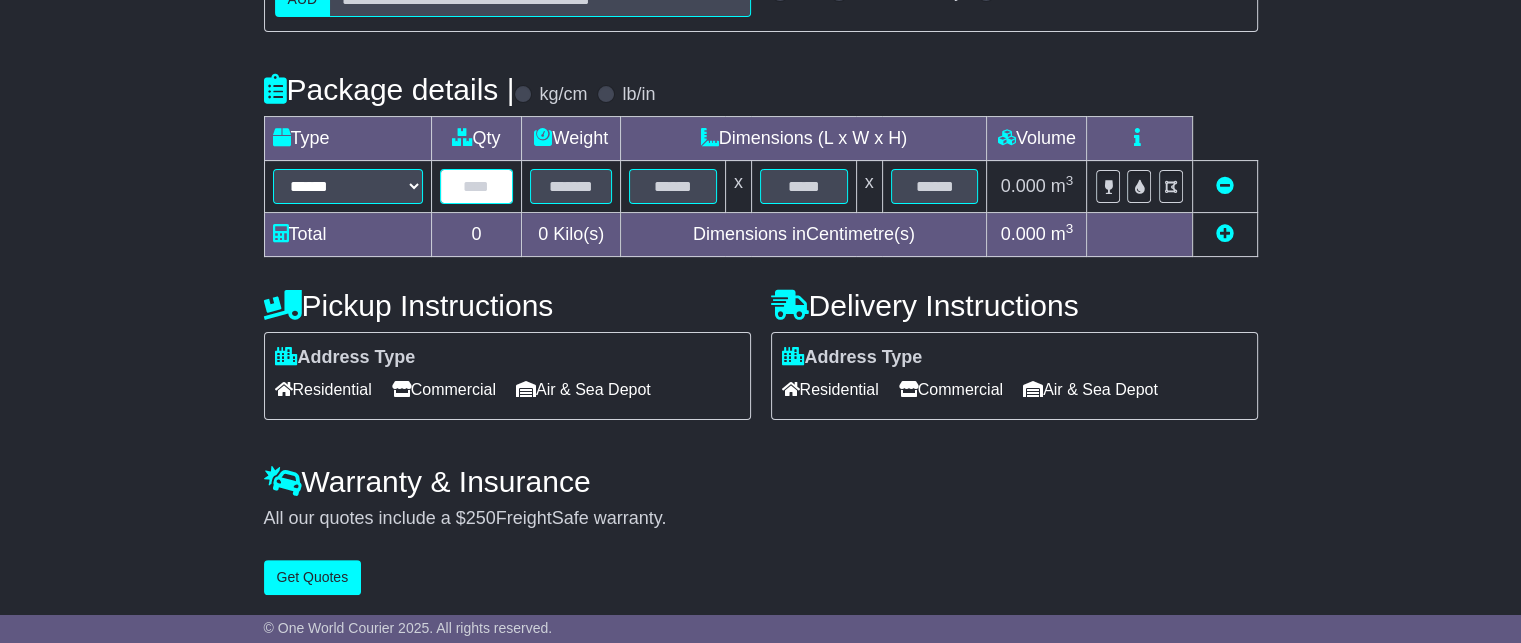 click at bounding box center [477, 186] 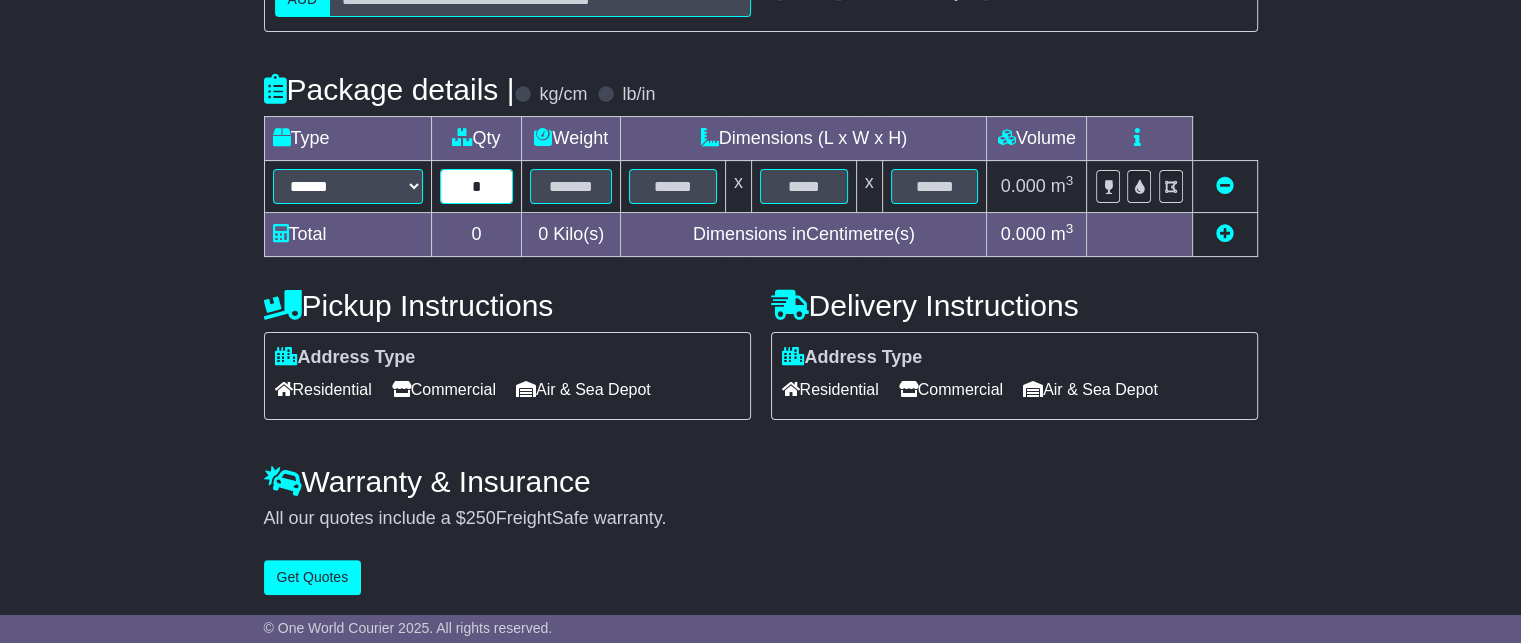 type on "*" 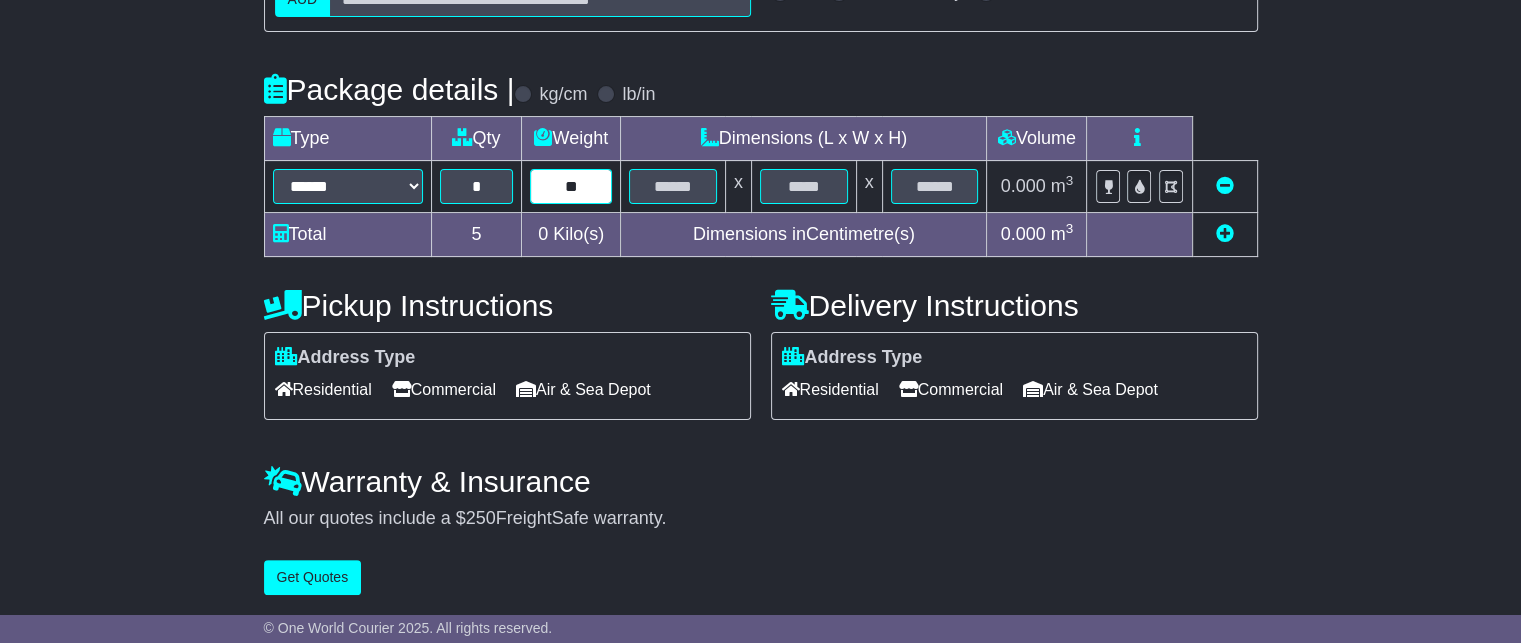 type on "**" 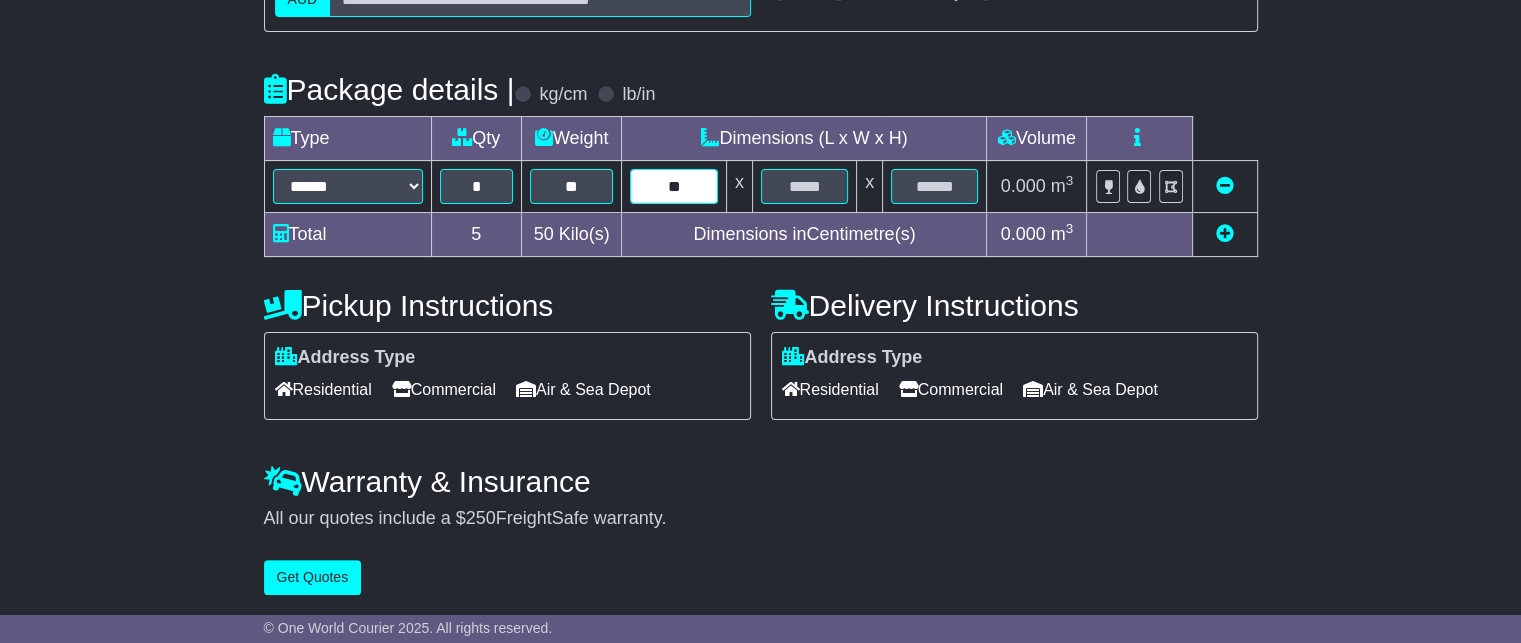 type on "**" 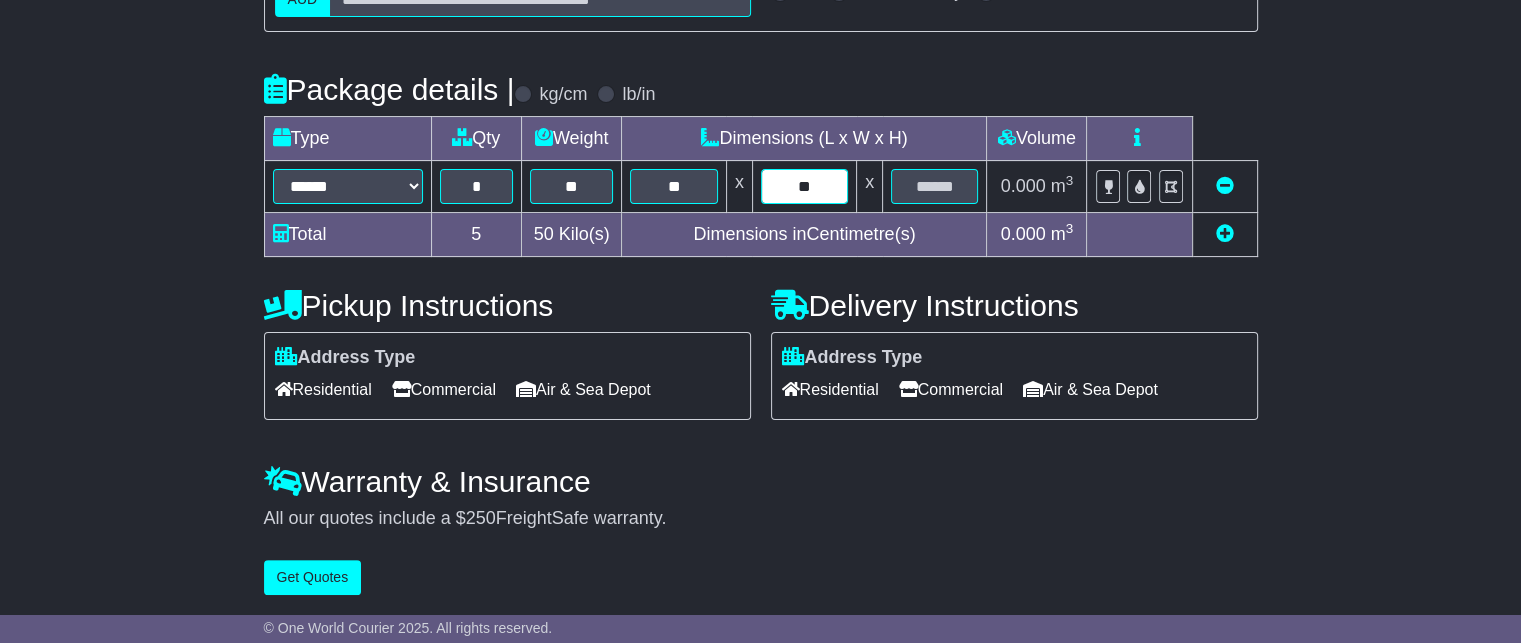 type on "**" 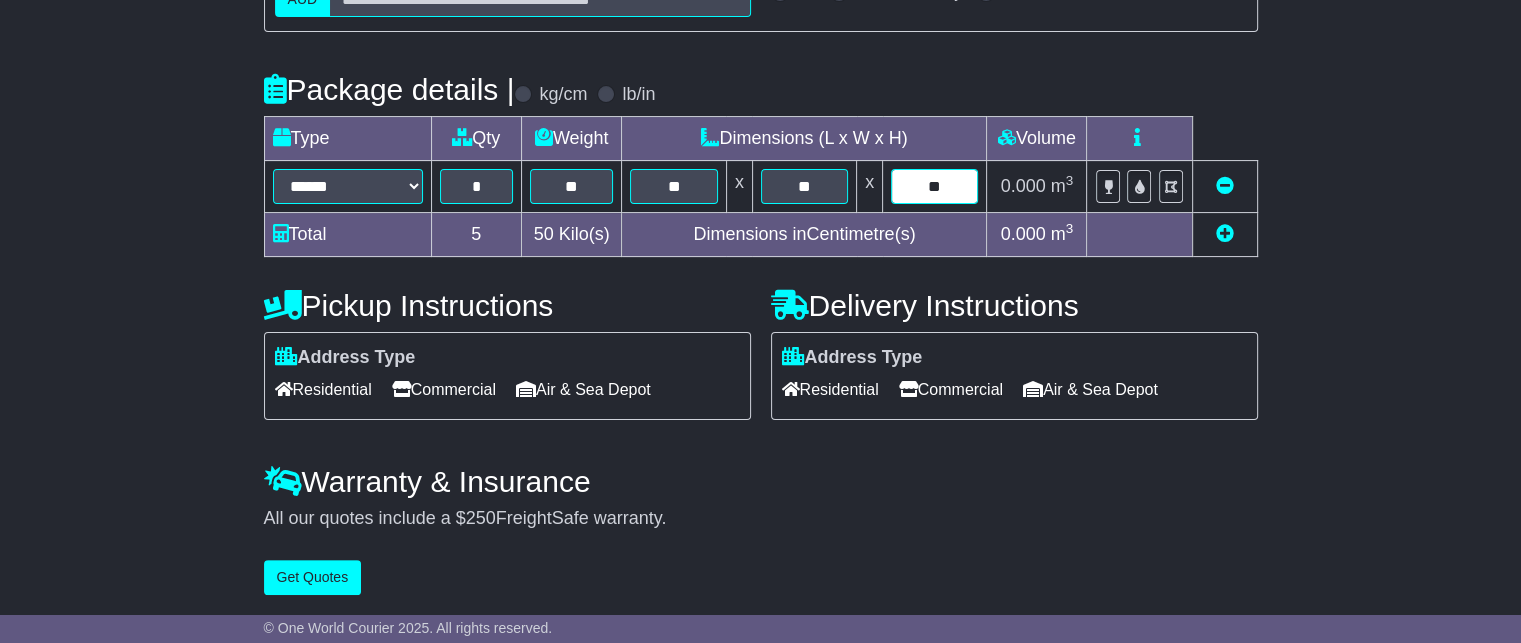 type on "**" 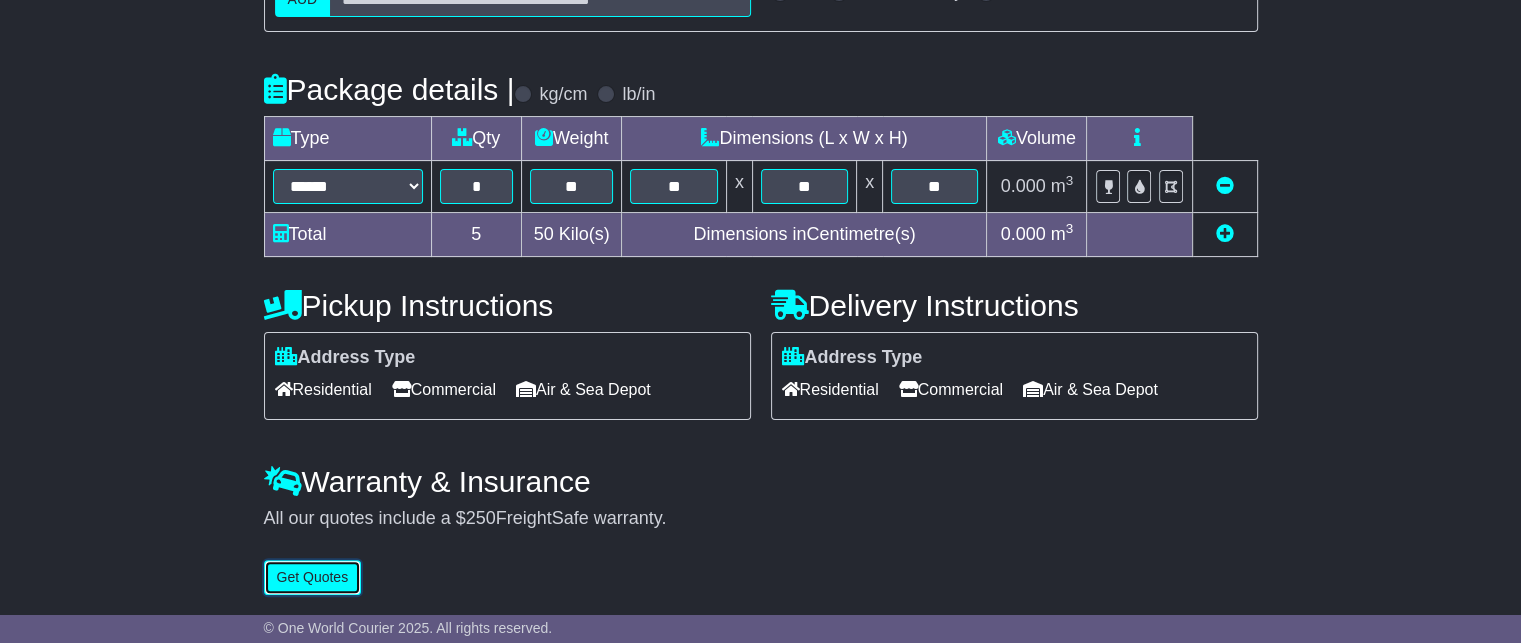 click on "Get Quotes" at bounding box center [313, 577] 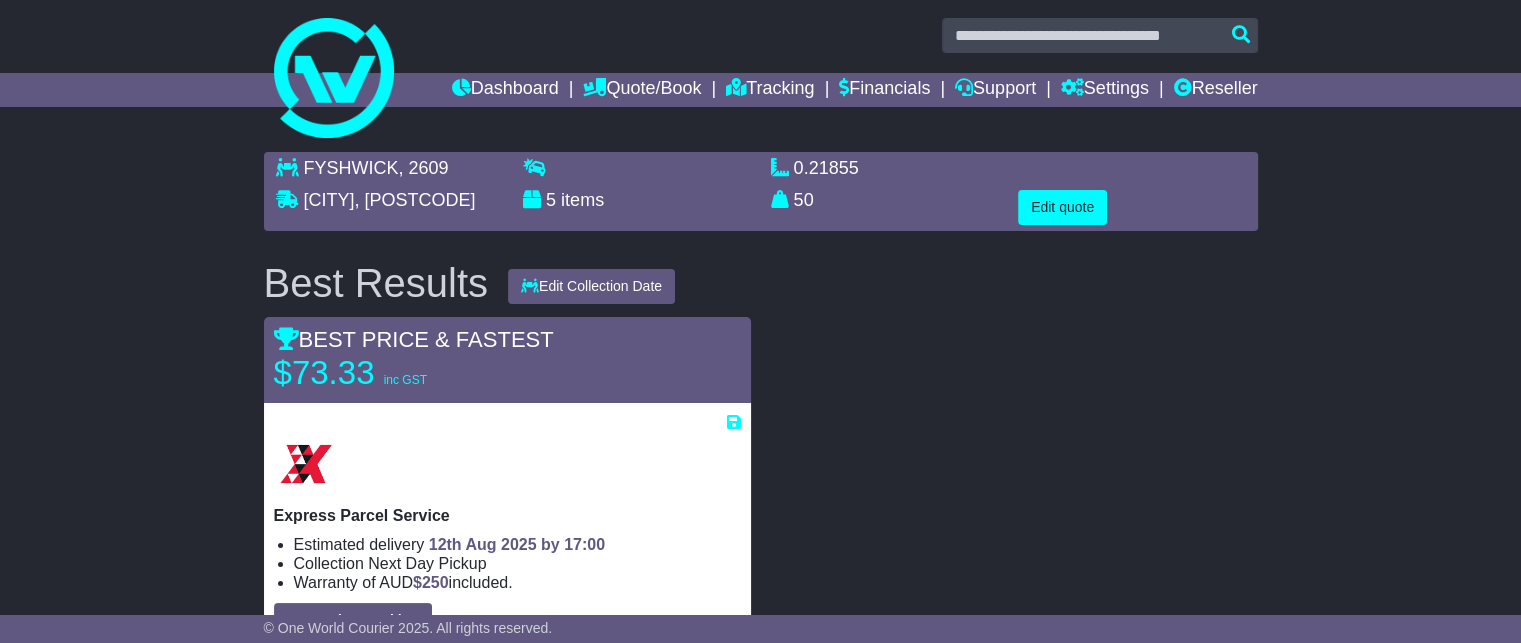 scroll, scrollTop: 100, scrollLeft: 0, axis: vertical 